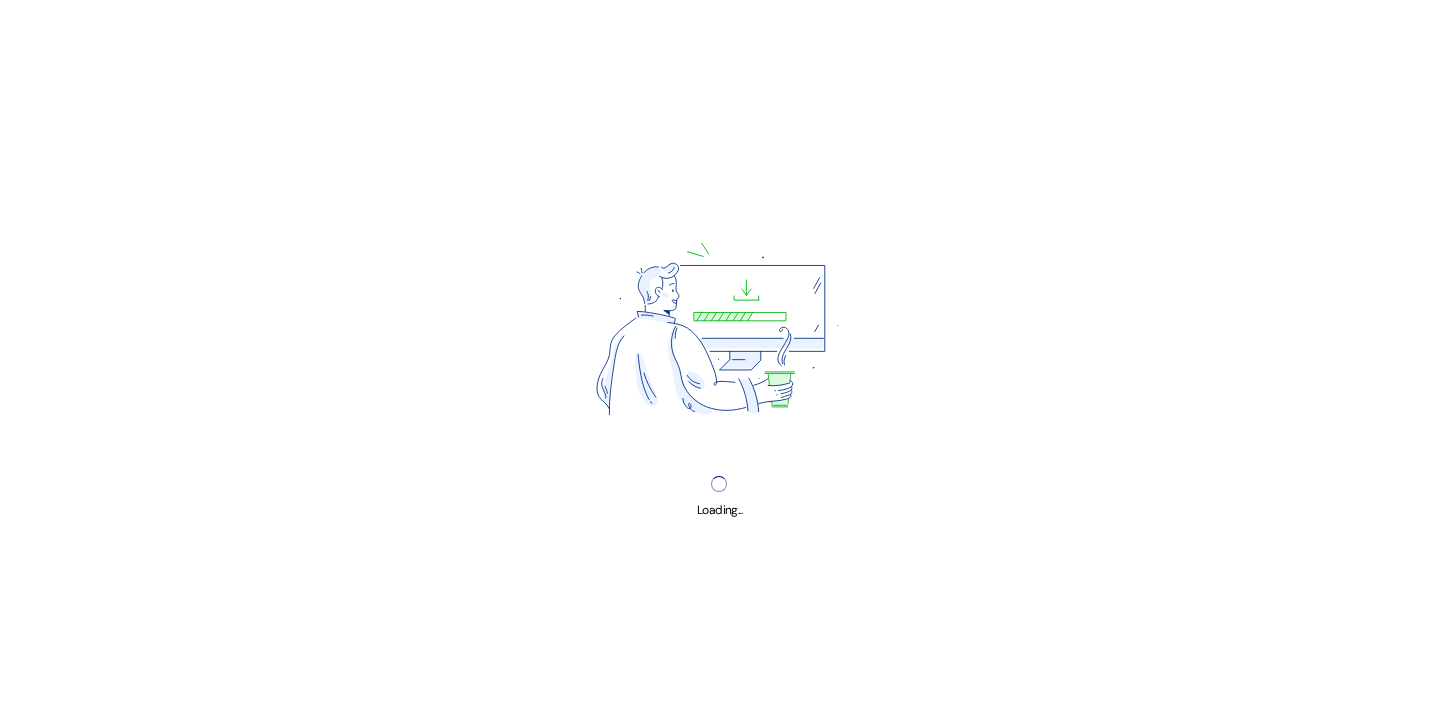scroll, scrollTop: 0, scrollLeft: 0, axis: both 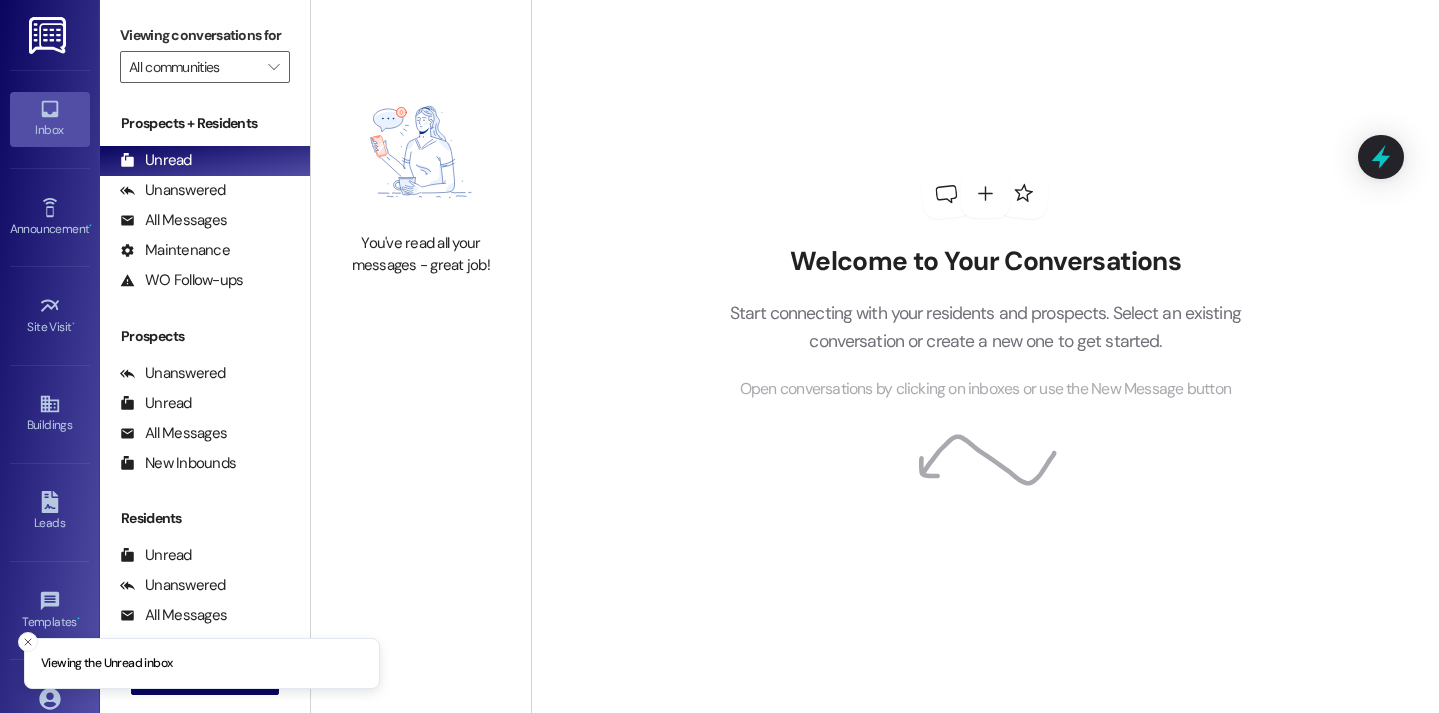 click at bounding box center (421, 152) 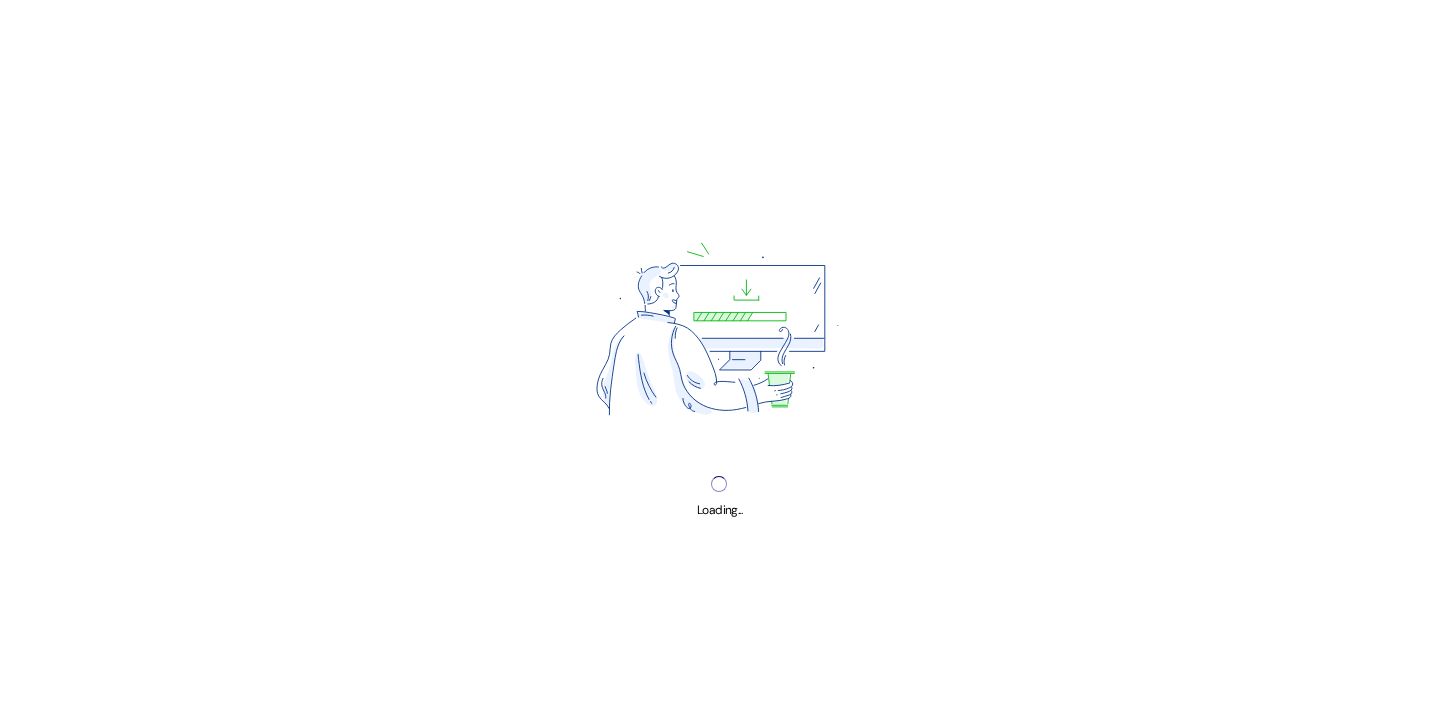 scroll, scrollTop: 0, scrollLeft: 0, axis: both 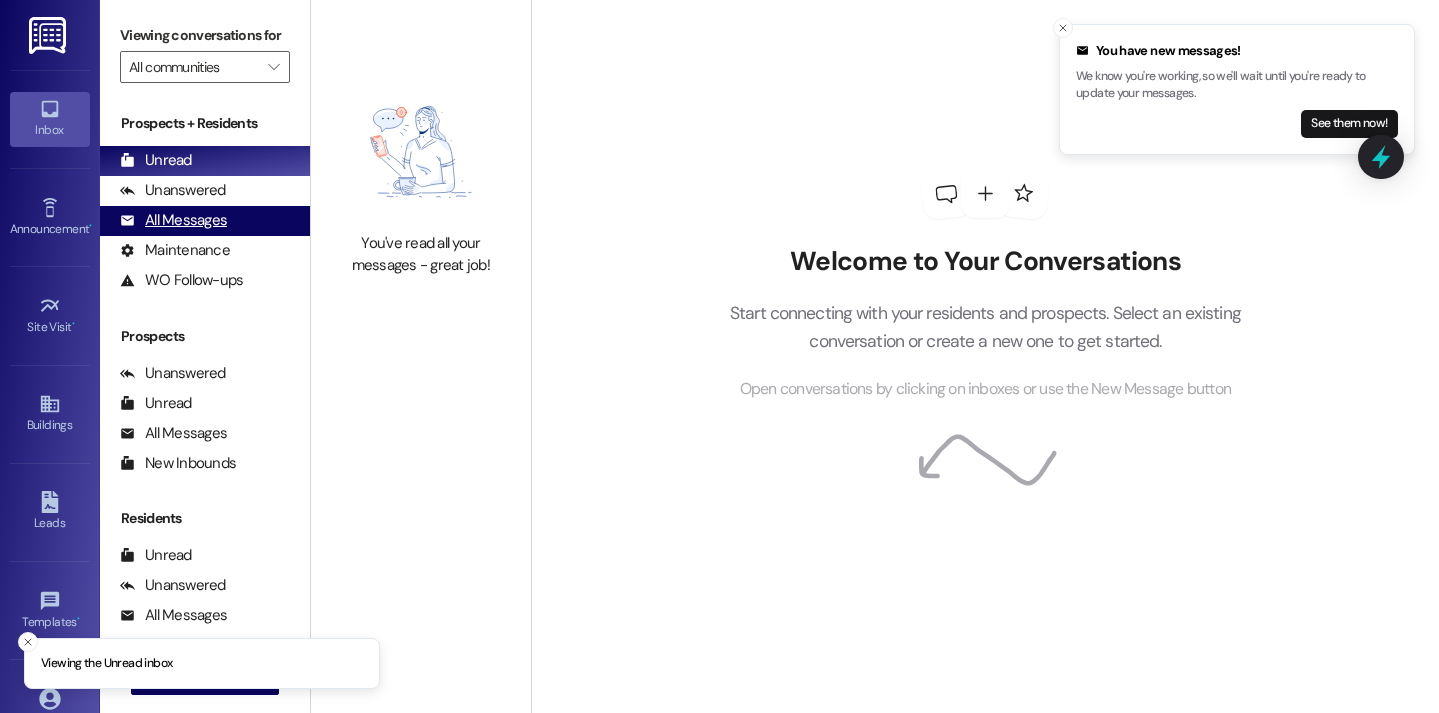 click on "All Messages" at bounding box center [173, 220] 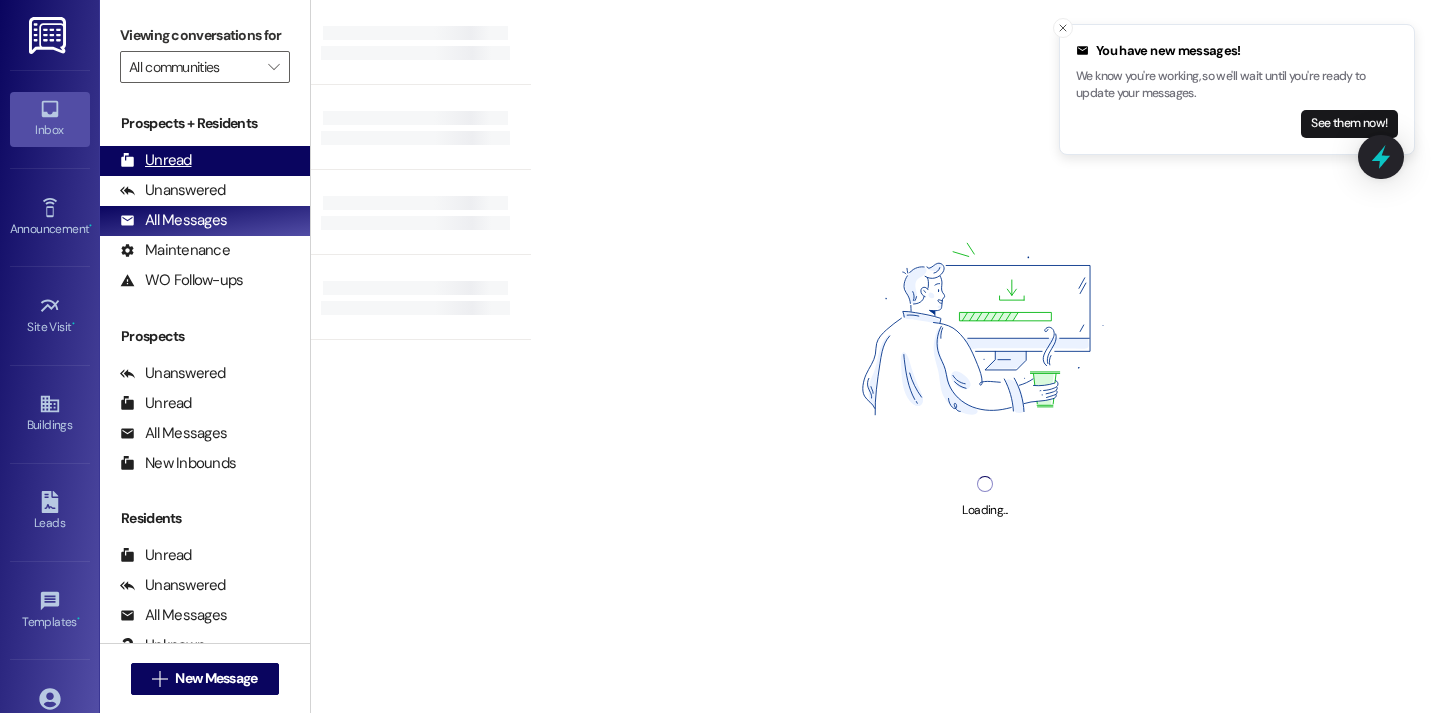 click on "Unread" at bounding box center (156, 160) 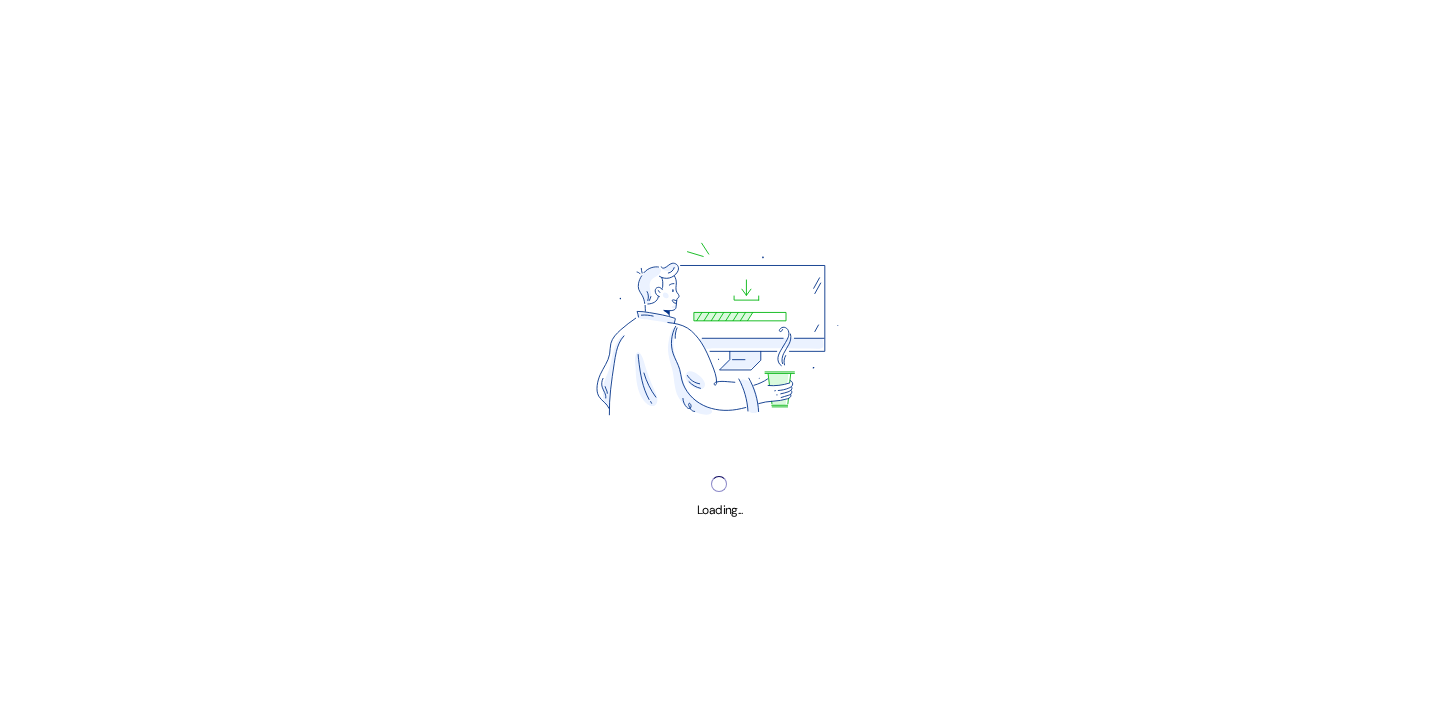 scroll, scrollTop: 0, scrollLeft: 0, axis: both 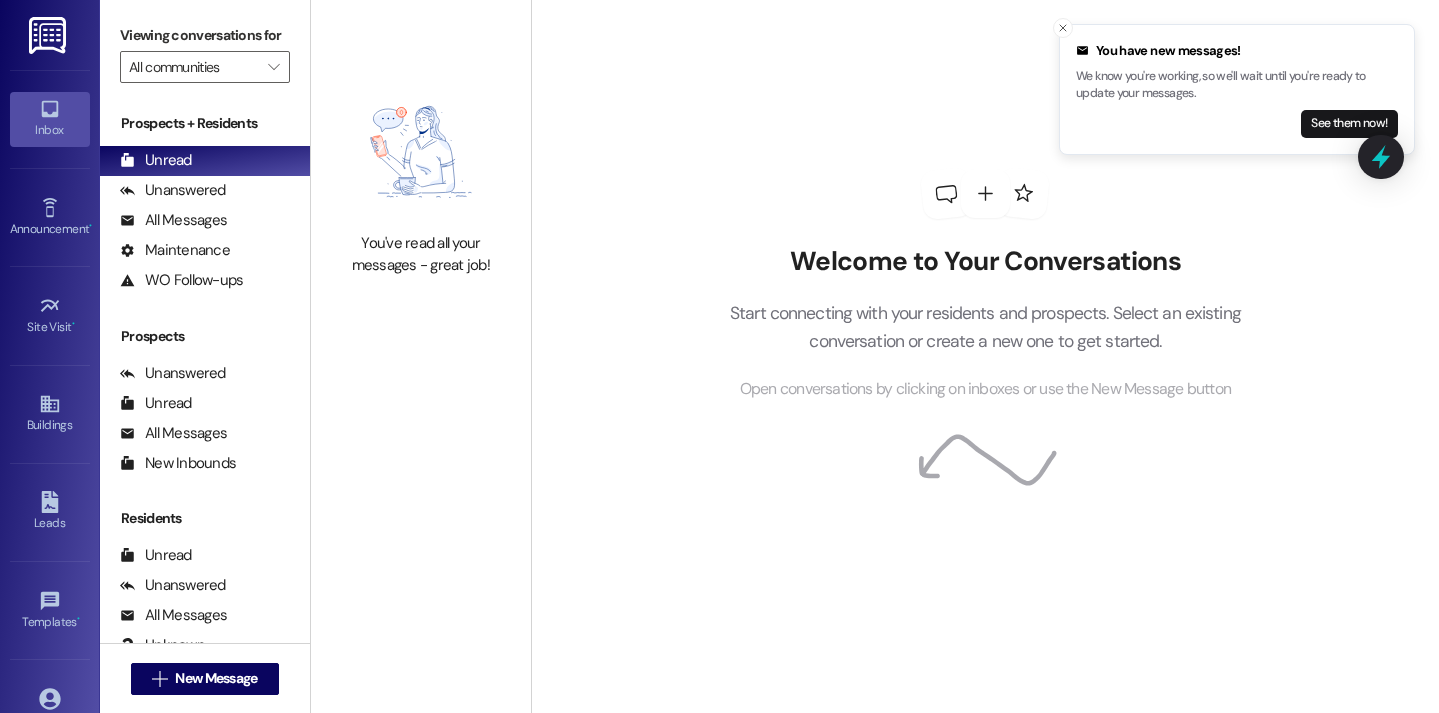 click on "Welcome to Your Conversations Start connecting with your residents and prospects. Select an existing conversation or create a new one to get started. Open conversations by clicking on inboxes or use the New Message button" at bounding box center [985, 285] 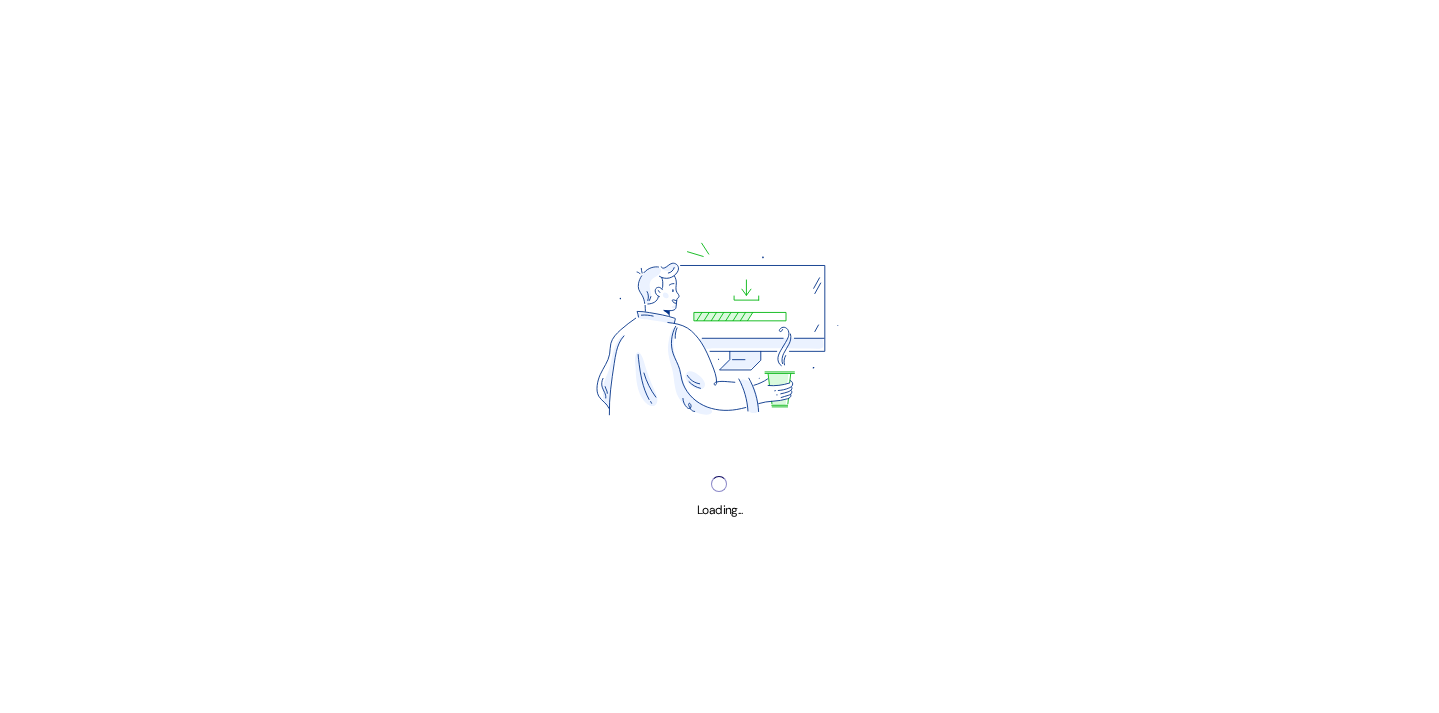 scroll, scrollTop: 0, scrollLeft: 0, axis: both 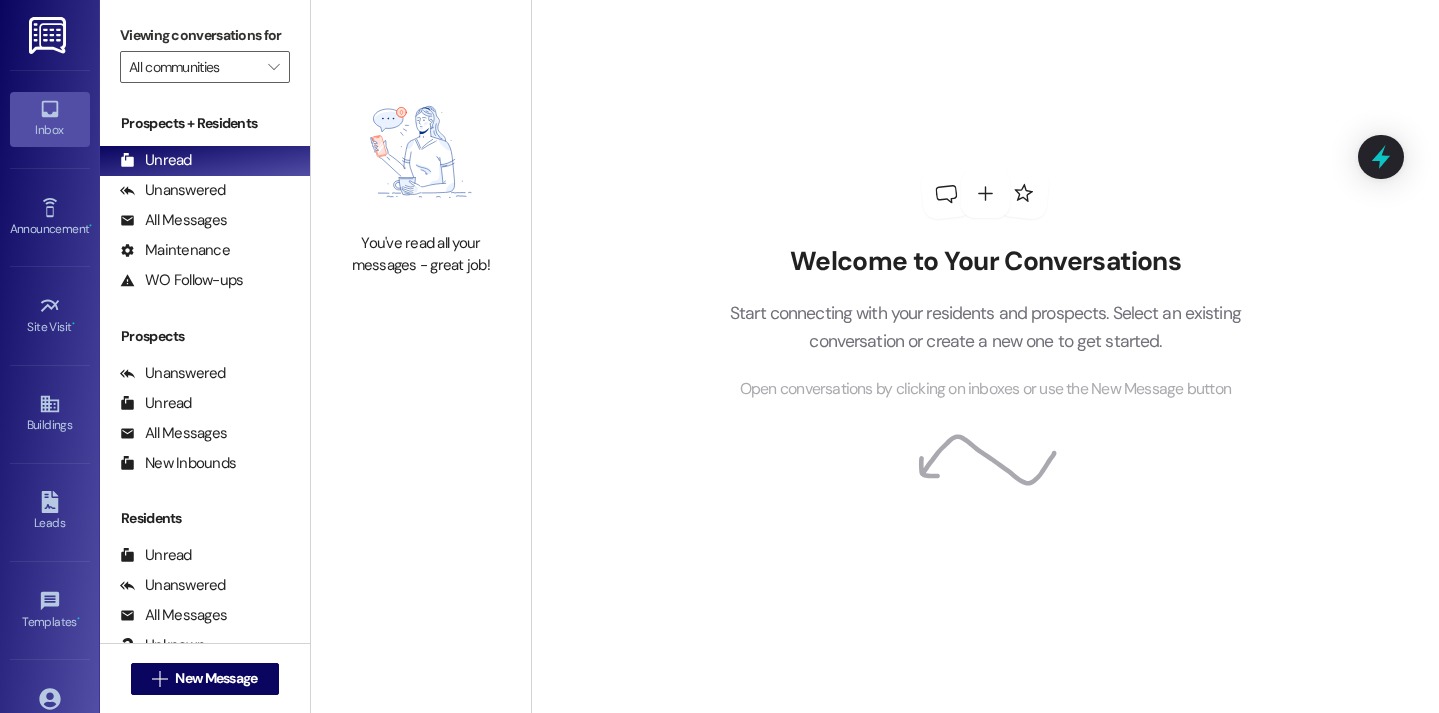 click on "You've read all your messages - great job!" at bounding box center (421, 178) 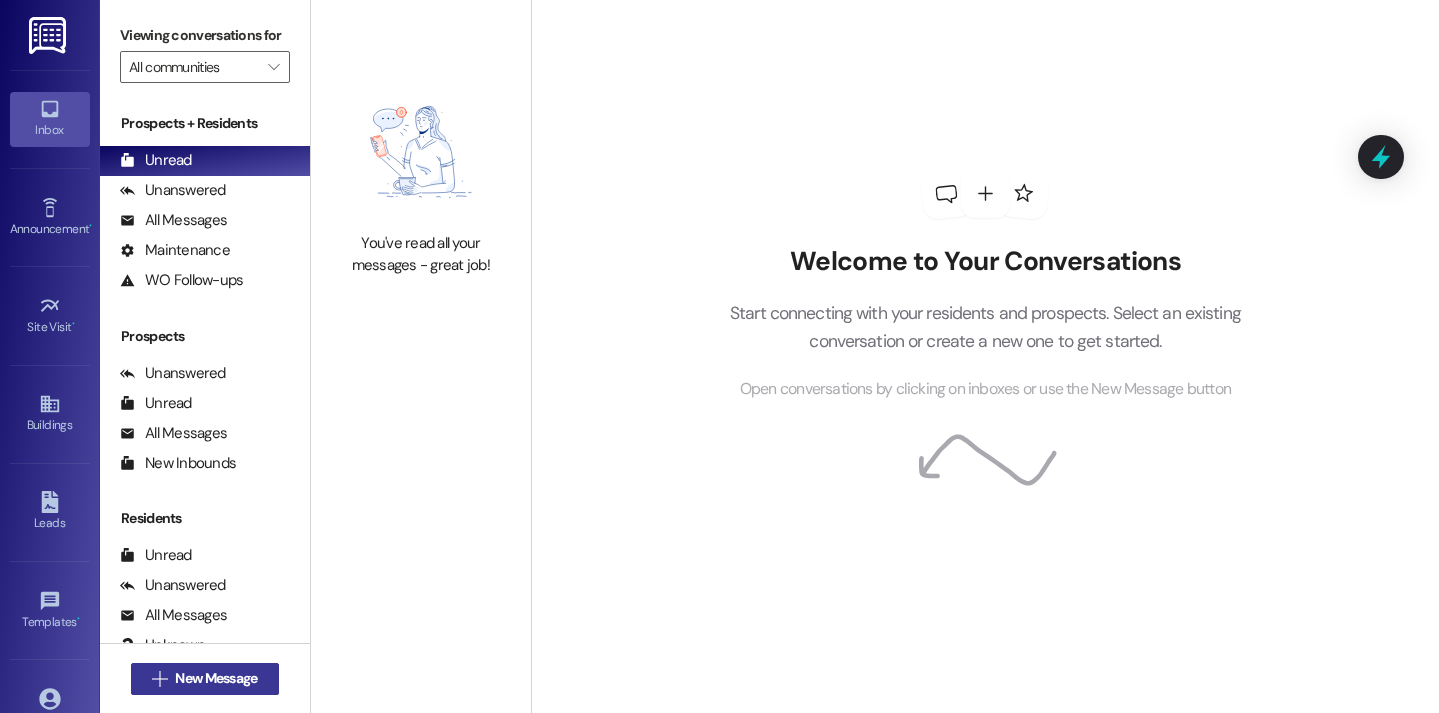 click on "New Message" at bounding box center [216, 678] 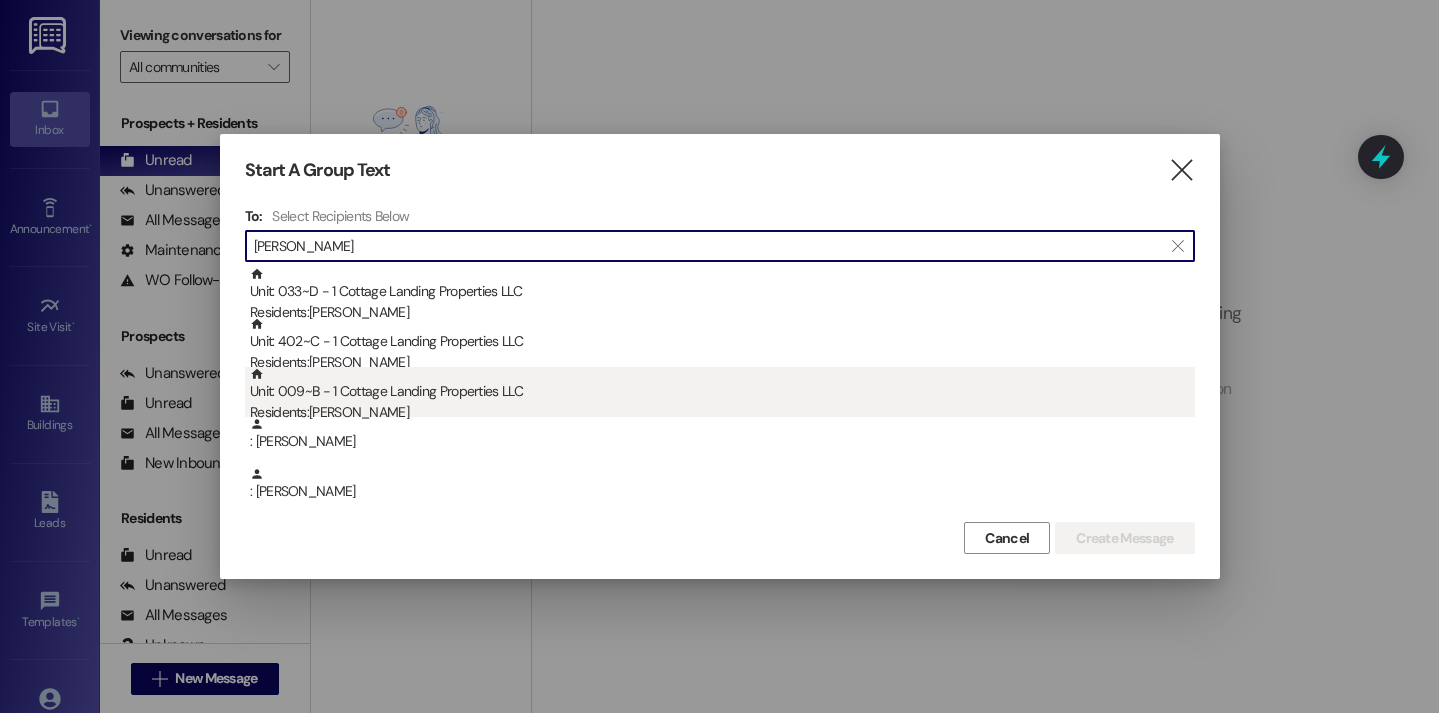 type on "wright" 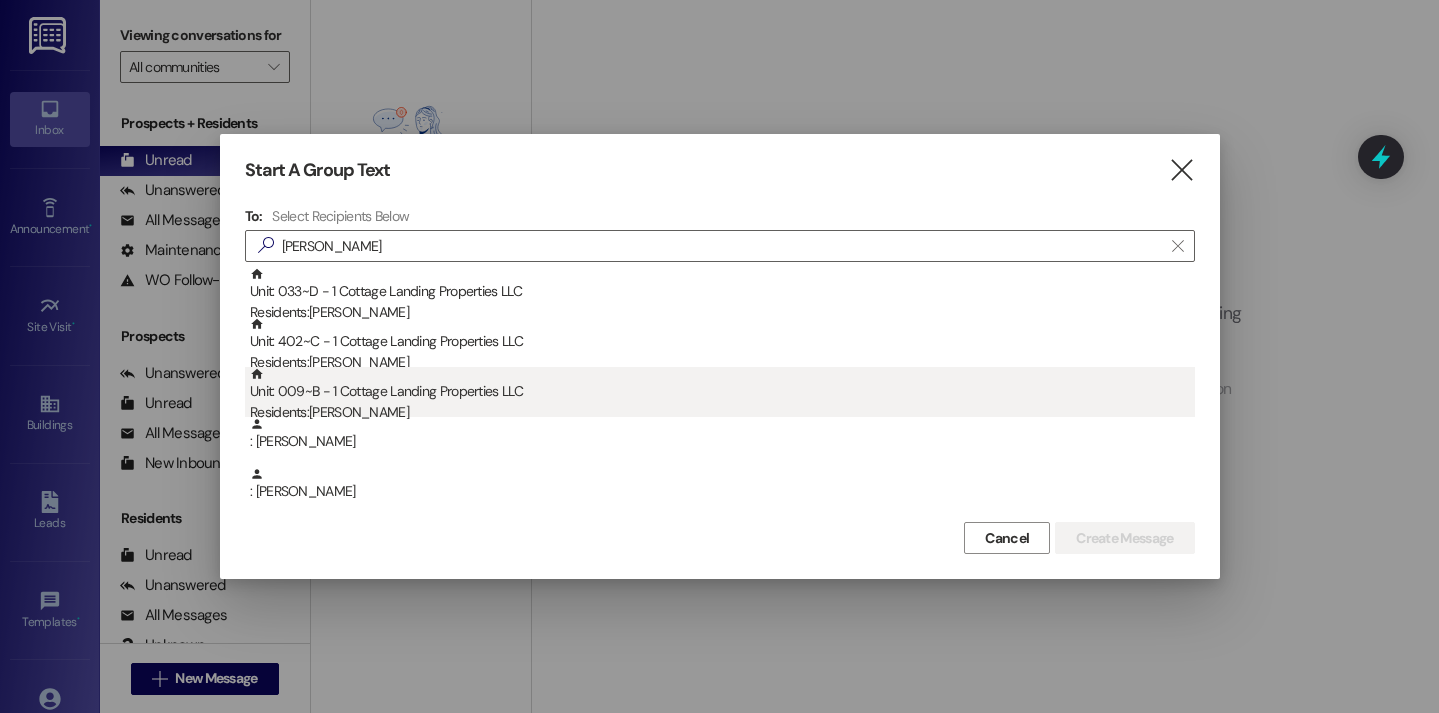 click on "Unit: 009~B - 1 Cottage Landing Properties LLC Residents:  Hayden Wright" at bounding box center (722, 395) 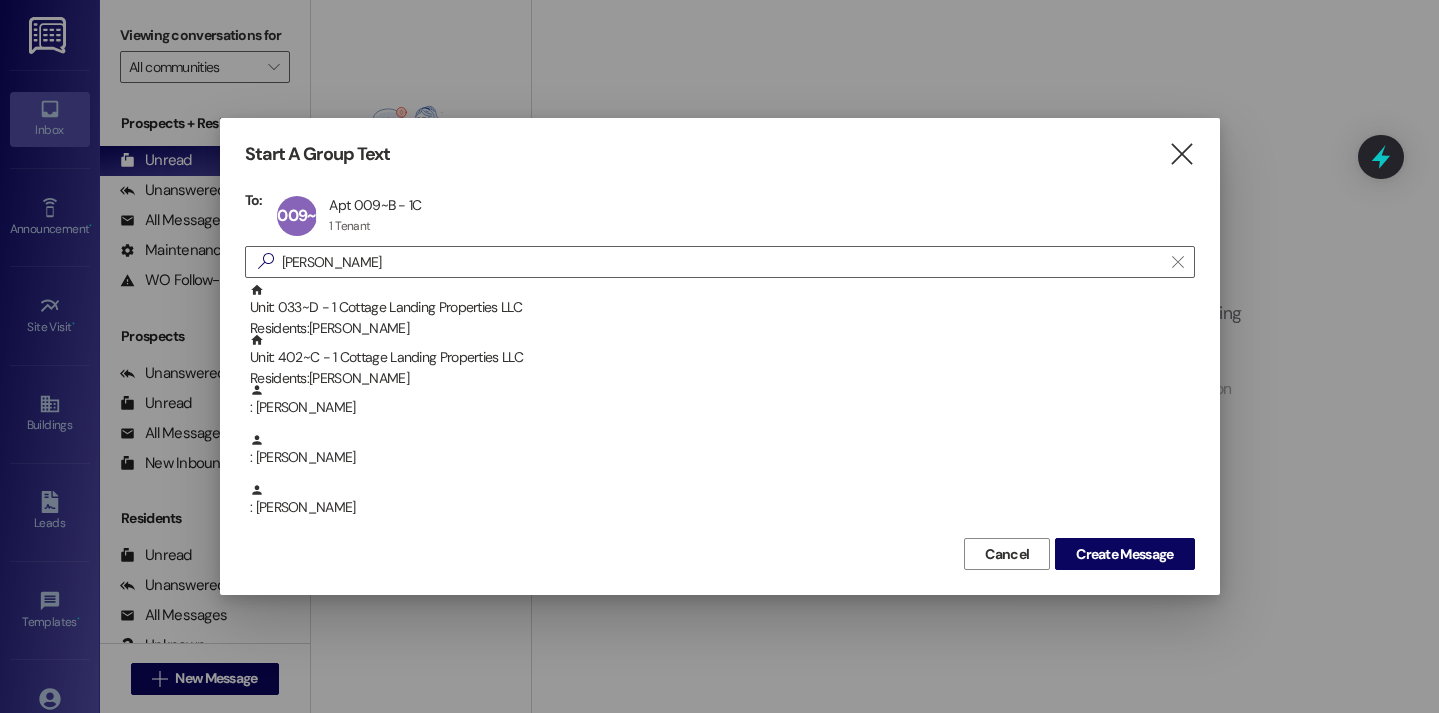 click on "Start A Group Text  To:  009~B Apt 009~B - 1C Apt 009~B - 1C 1 Tenant 1 Tenant click to remove  wright    Unit: 033~D - 1 Cottage Landing Properties LLC Residents:  Morgan Wainwright   Unit: 402~C - 1 Cottage Landing Properties LLC Residents:  Bailey Wright : Morgan Wainwright : Bailey Wright : Hayden Wright Cancel Create Message" at bounding box center [720, 356] 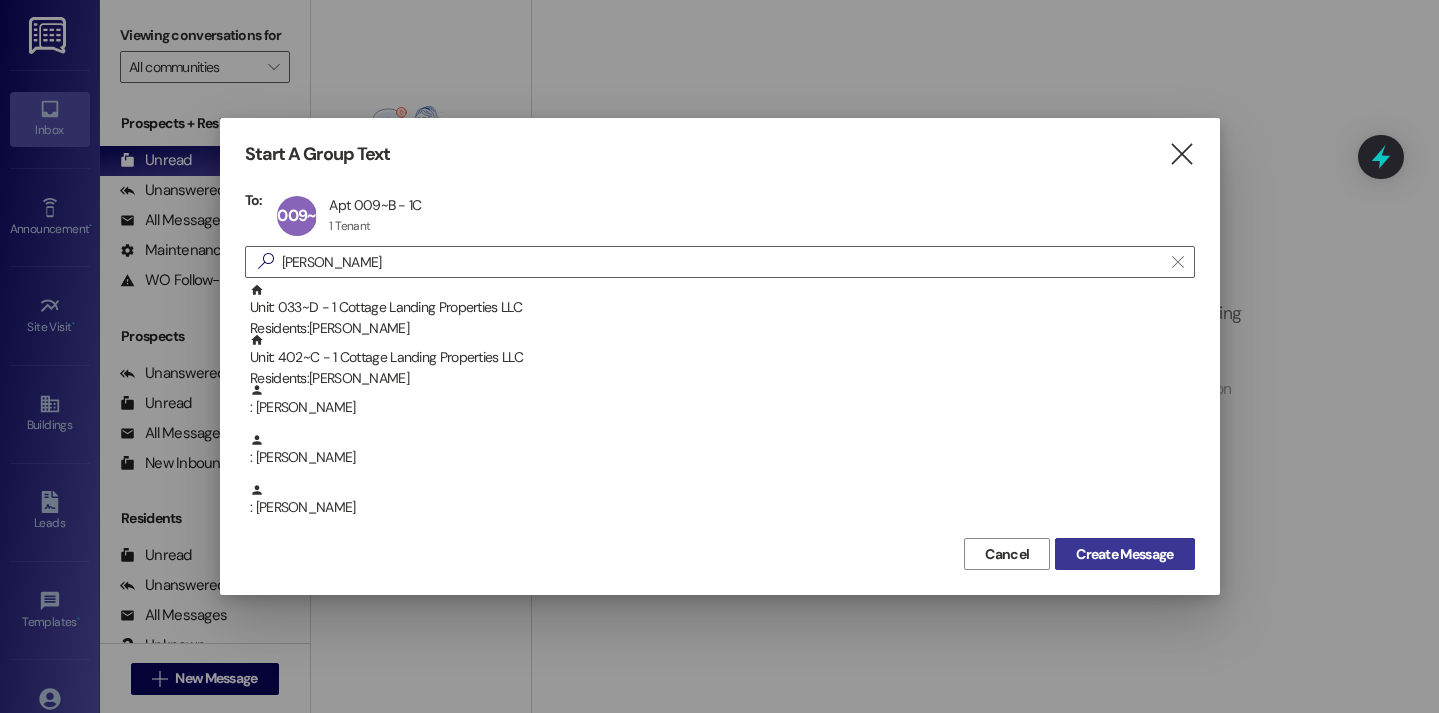 click on "Create Message" at bounding box center (1124, 554) 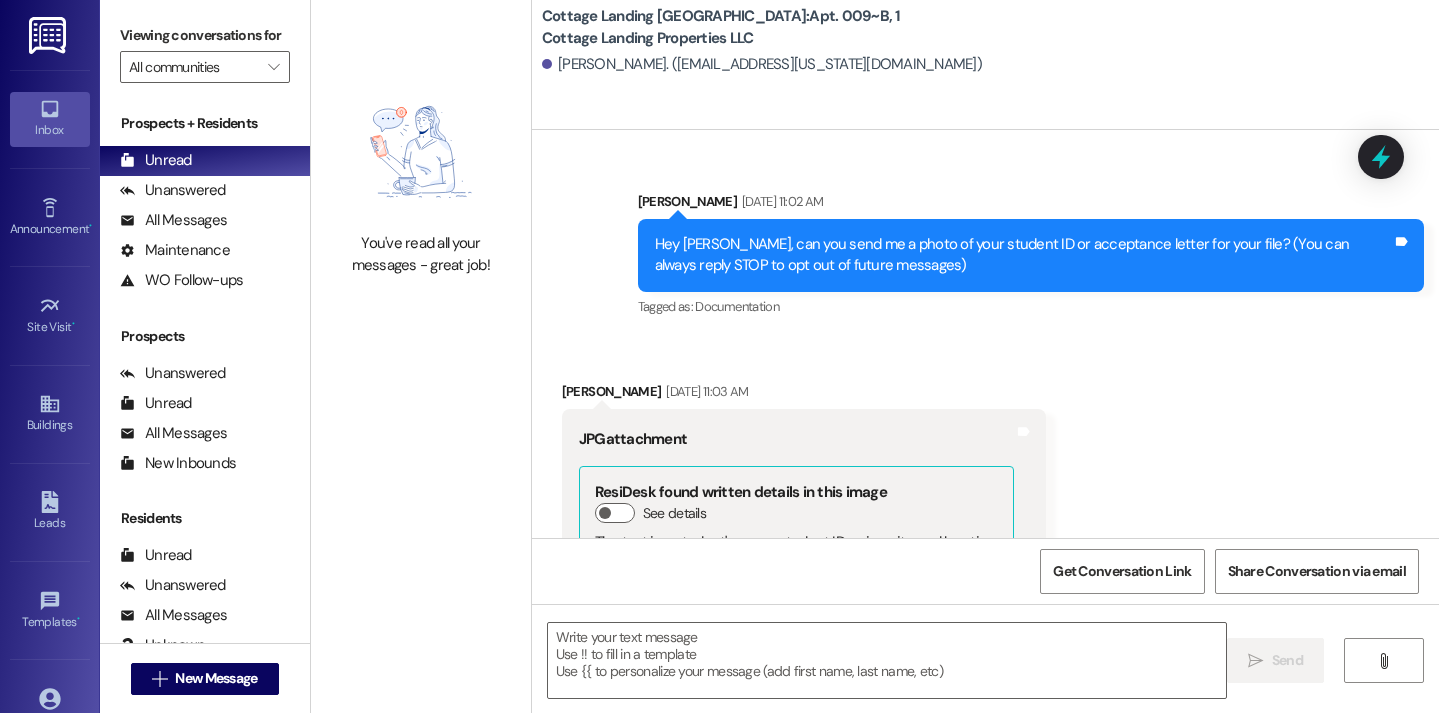 scroll, scrollTop: 38761, scrollLeft: 0, axis: vertical 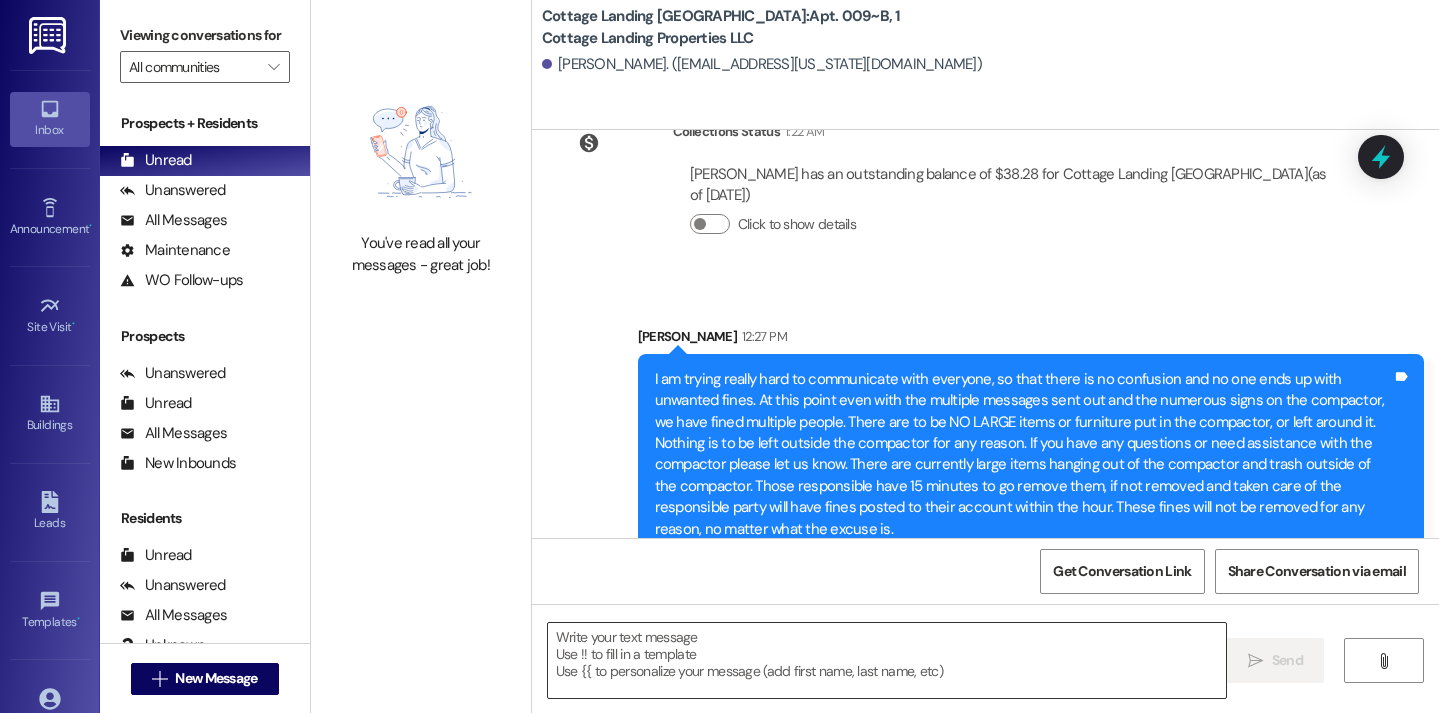 click at bounding box center (887, 660) 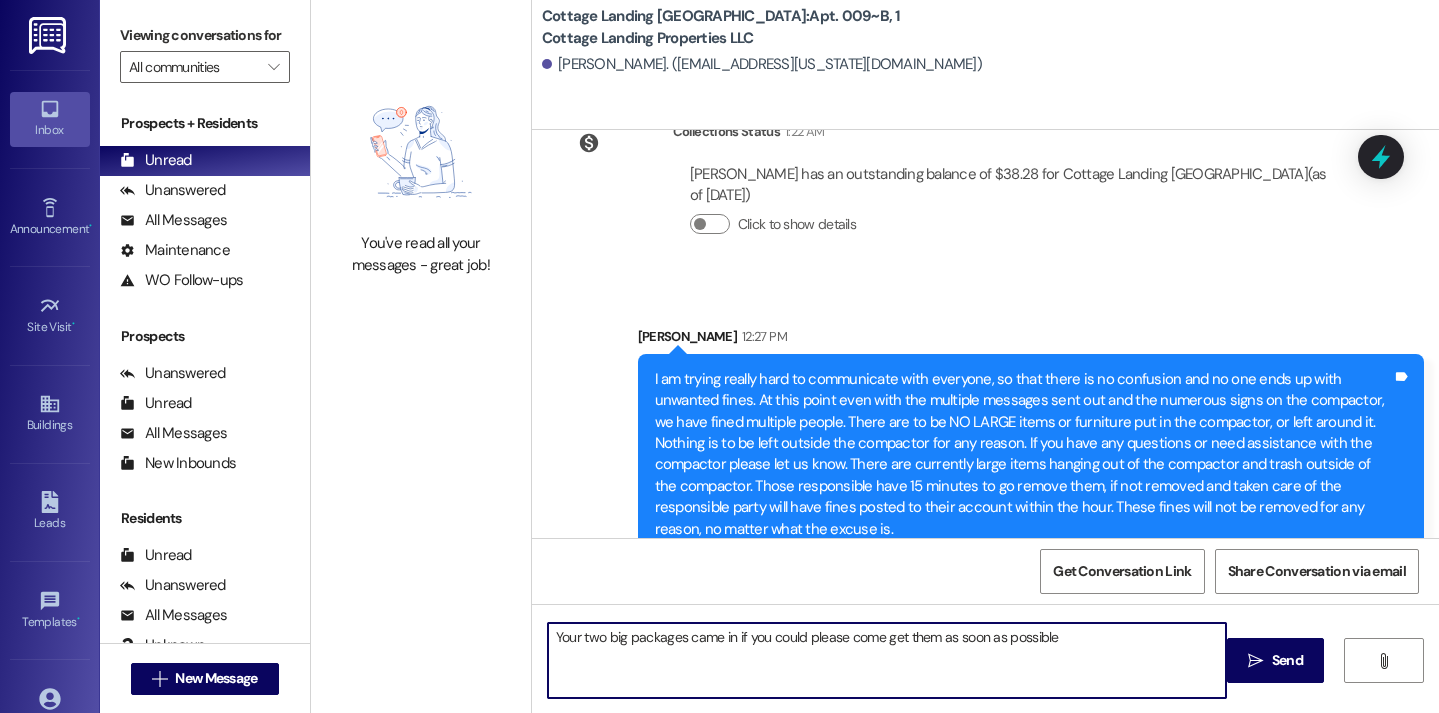 click on "Your two big packages came in if you could please come get them as soon as possible" at bounding box center (887, 660) 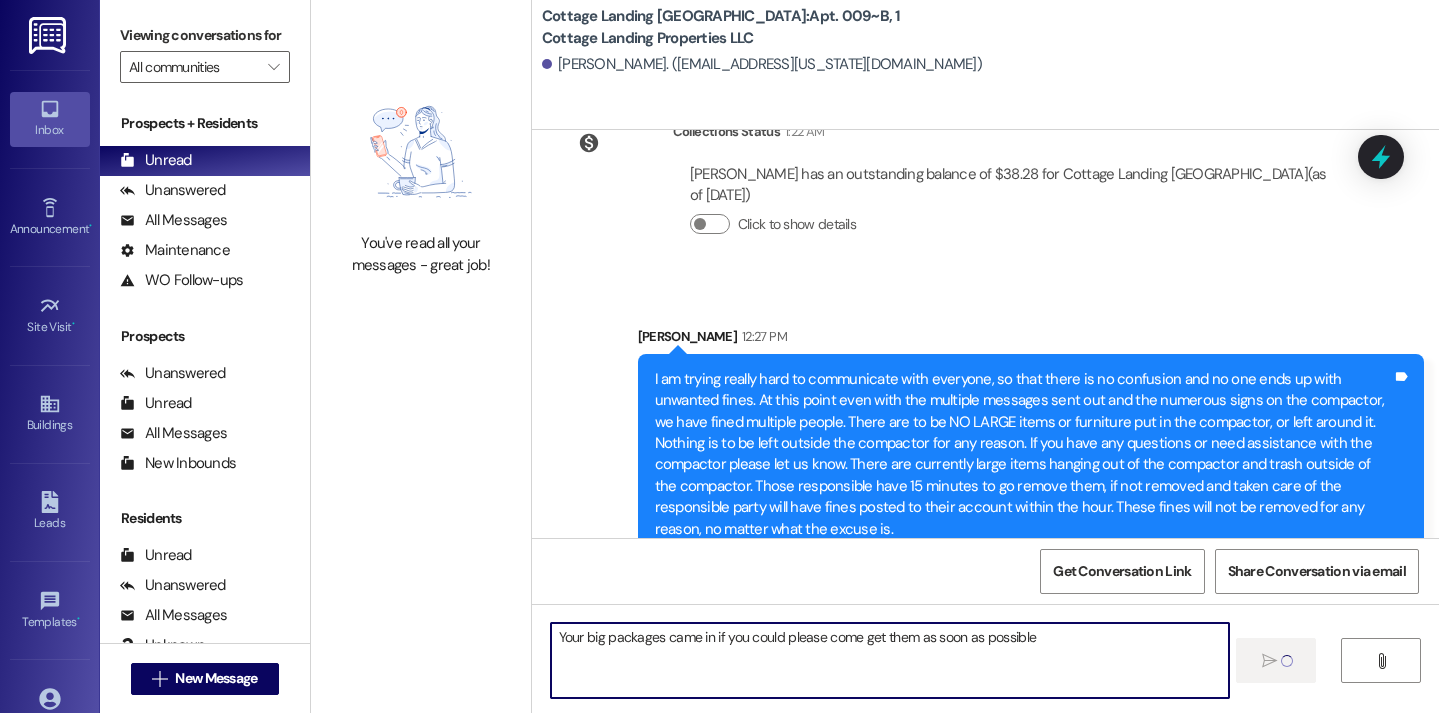 type 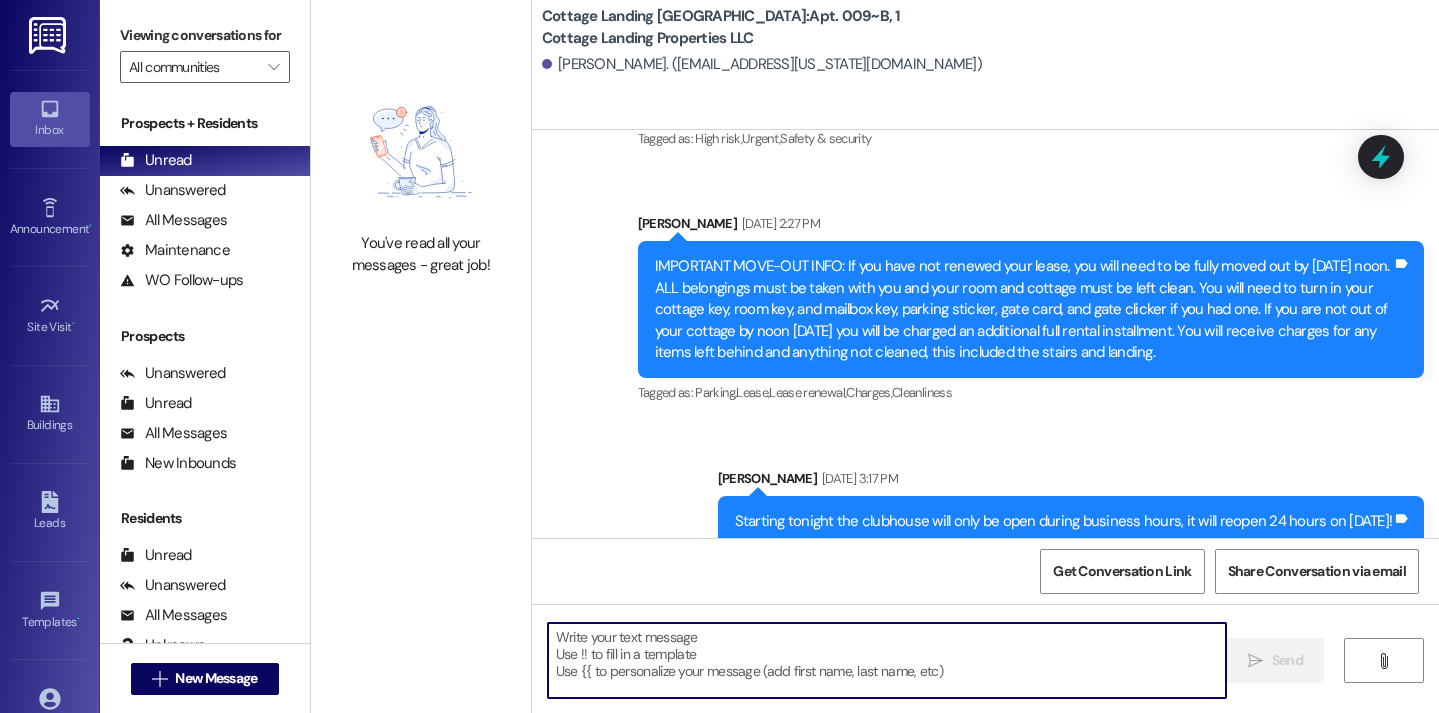 scroll, scrollTop: 38901, scrollLeft: 0, axis: vertical 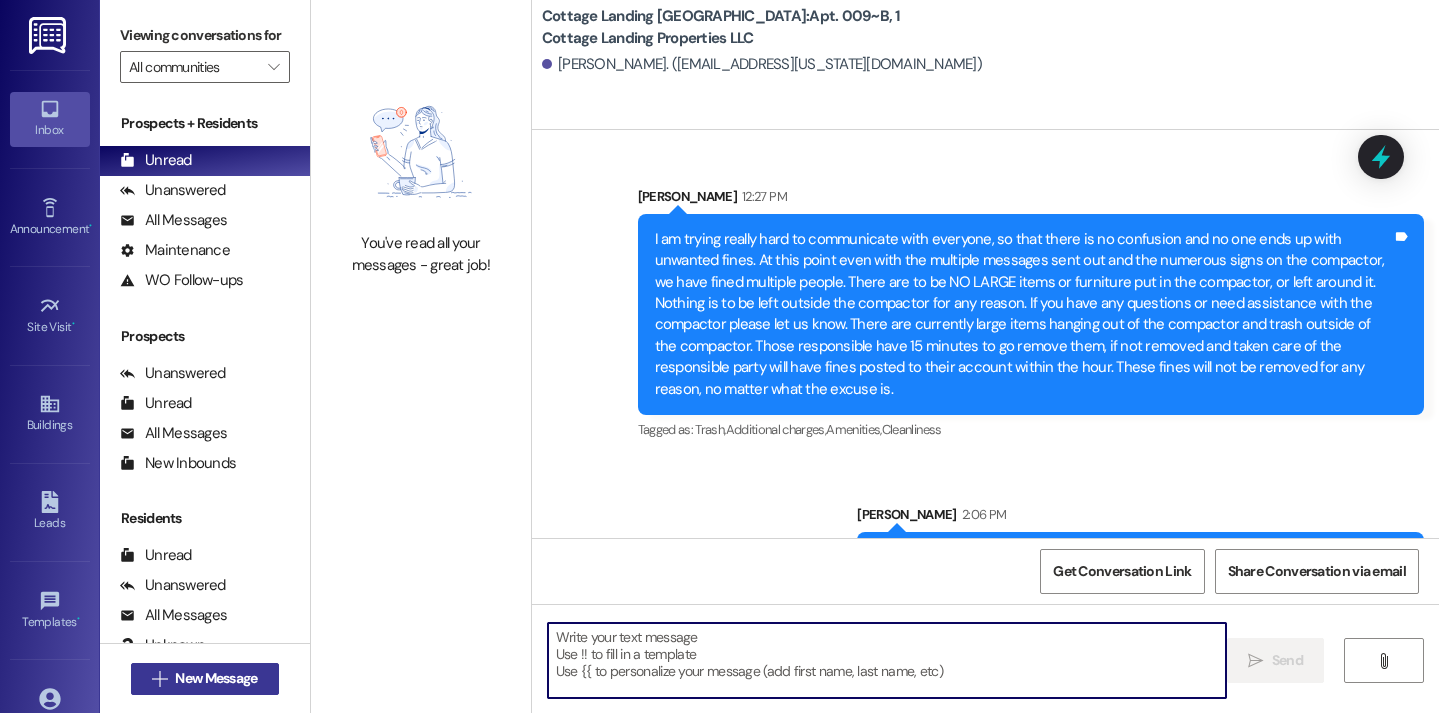 click on "New Message" at bounding box center (216, 678) 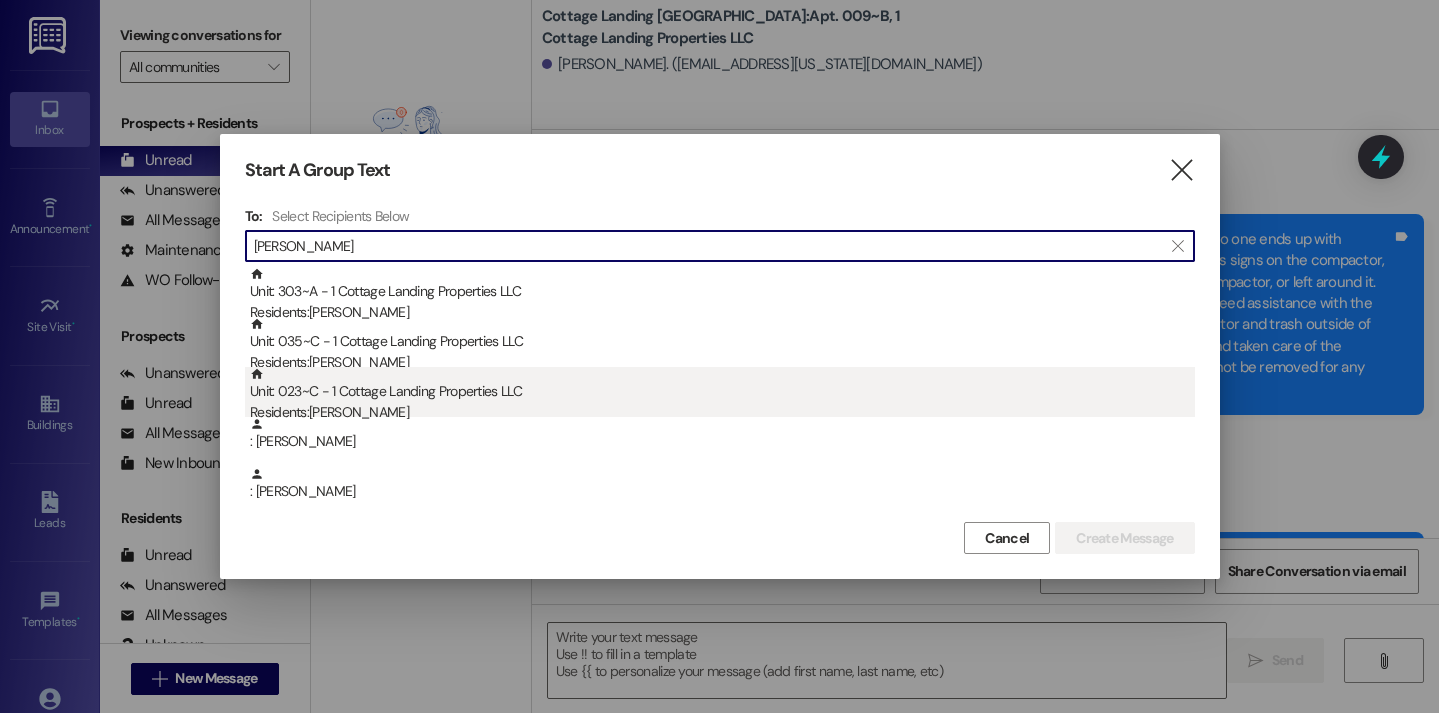 type on "john" 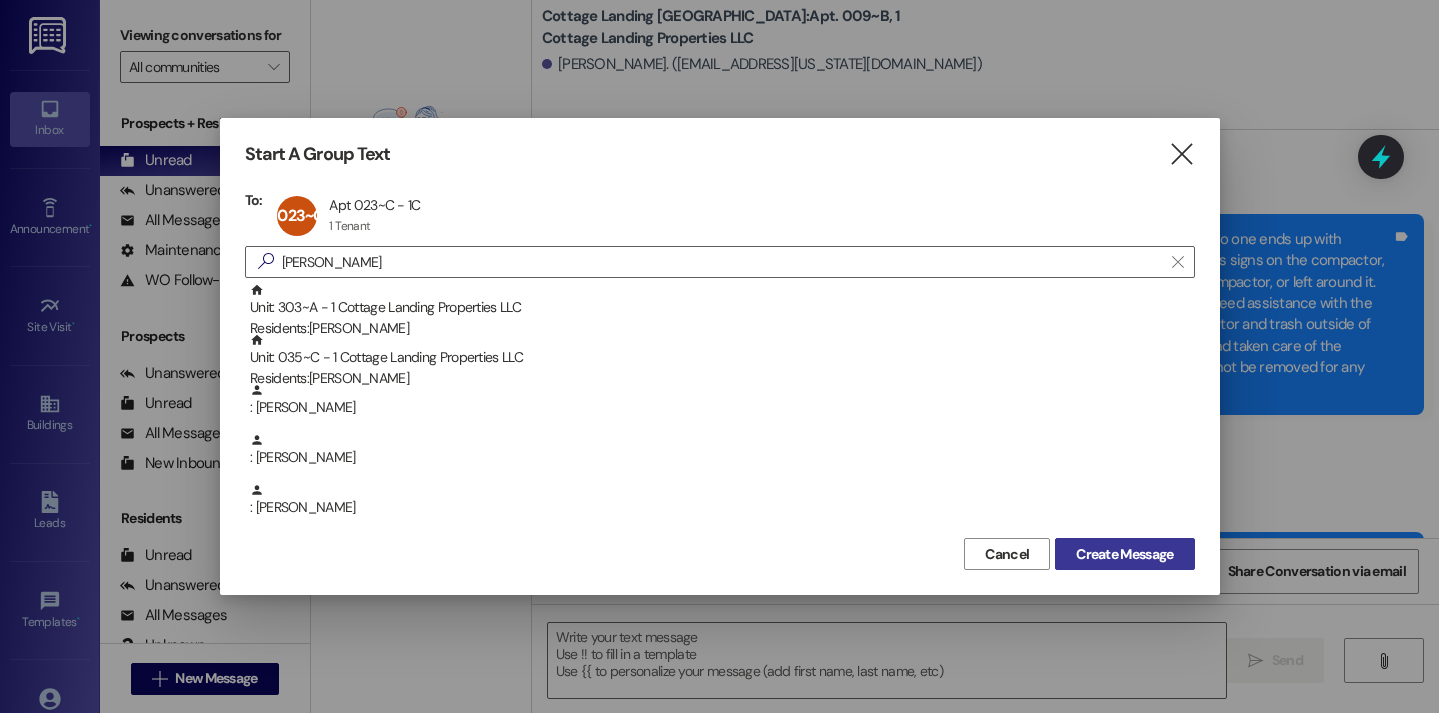 click on "Create Message" at bounding box center (1124, 554) 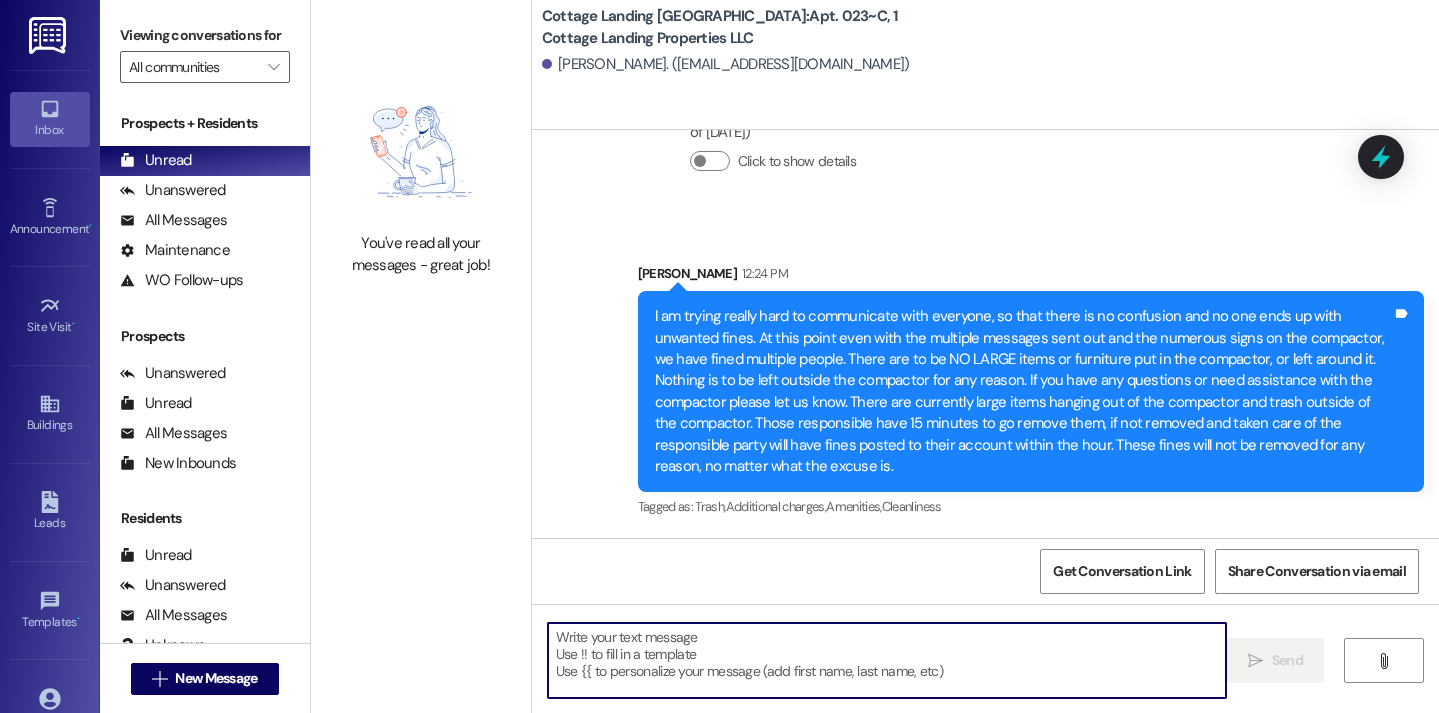 click at bounding box center [887, 660] 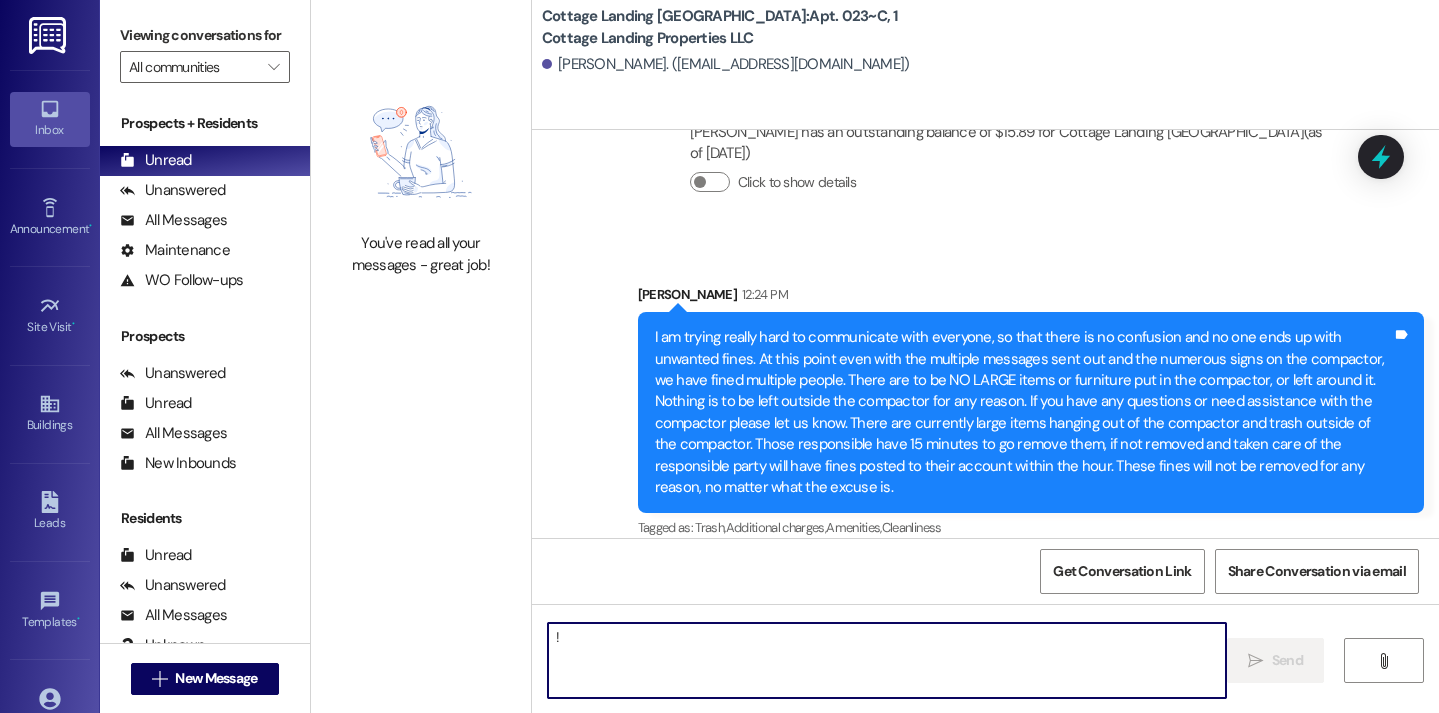 type on "!!" 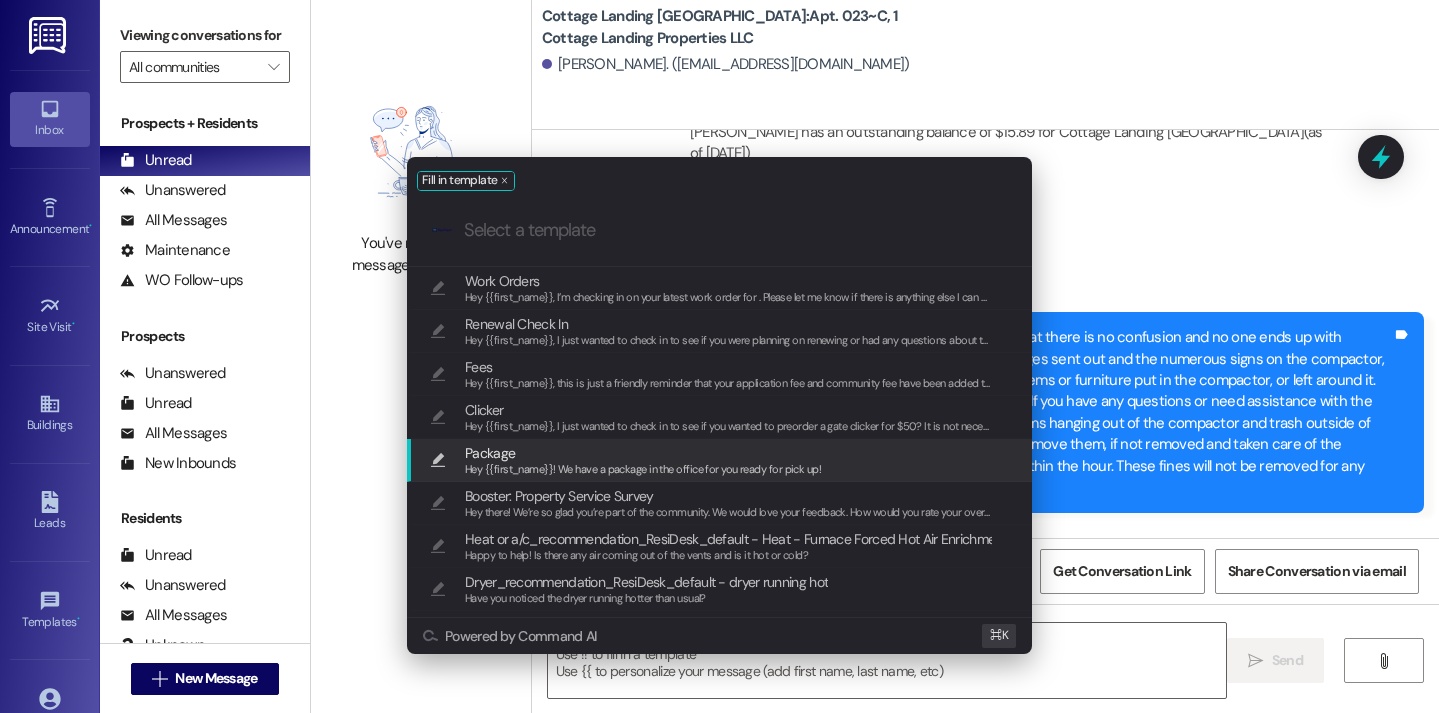 click on "Hey {{first_name}}! We have a package in the office for you ready for pick up!" at bounding box center [643, 470] 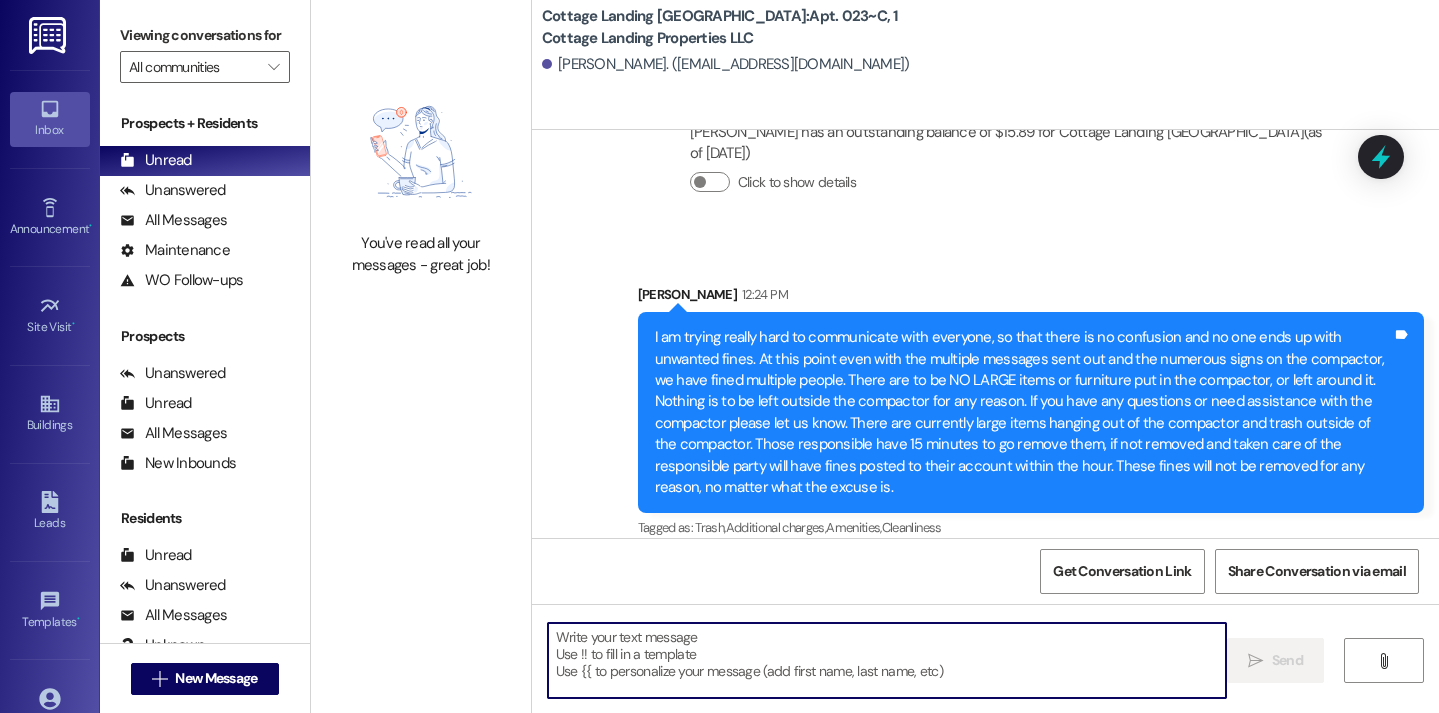type on "Hey {{first_name}}! We have a package in the office for you ready for pick up!" 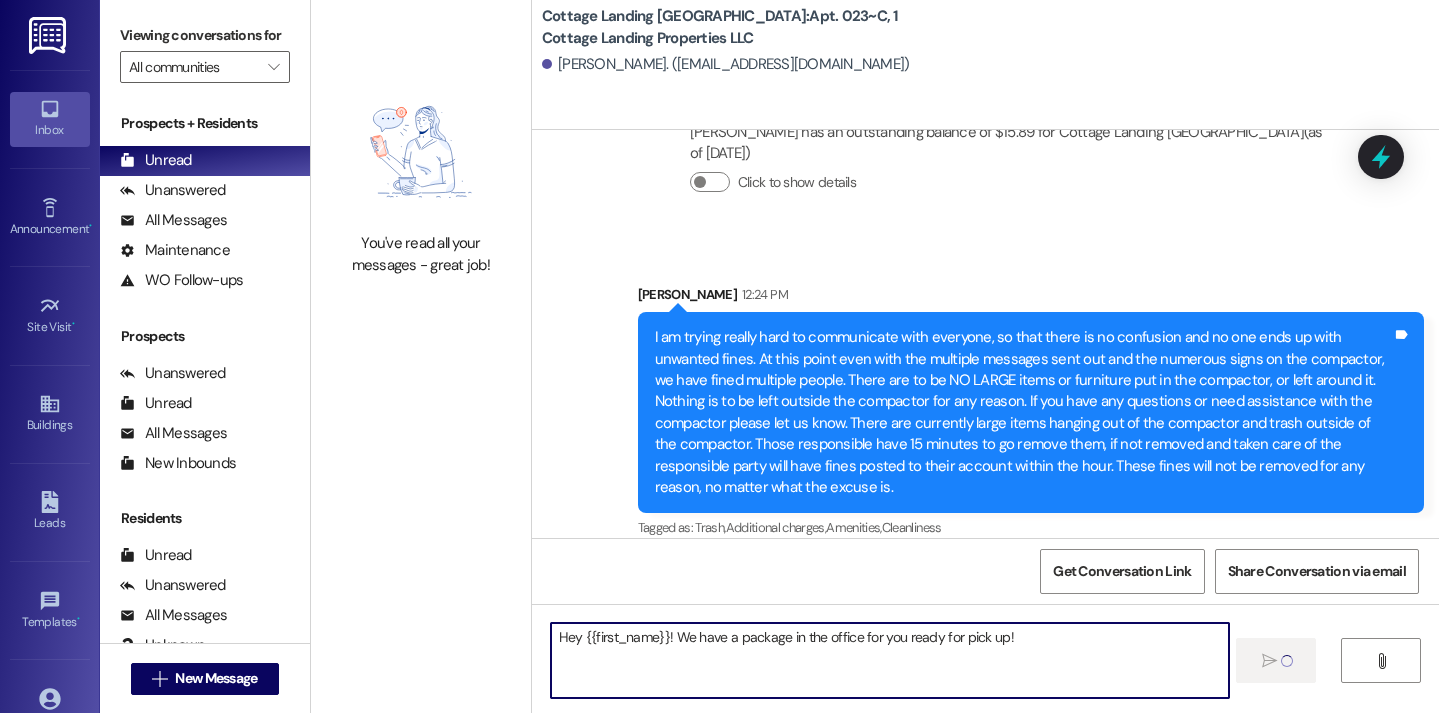 type 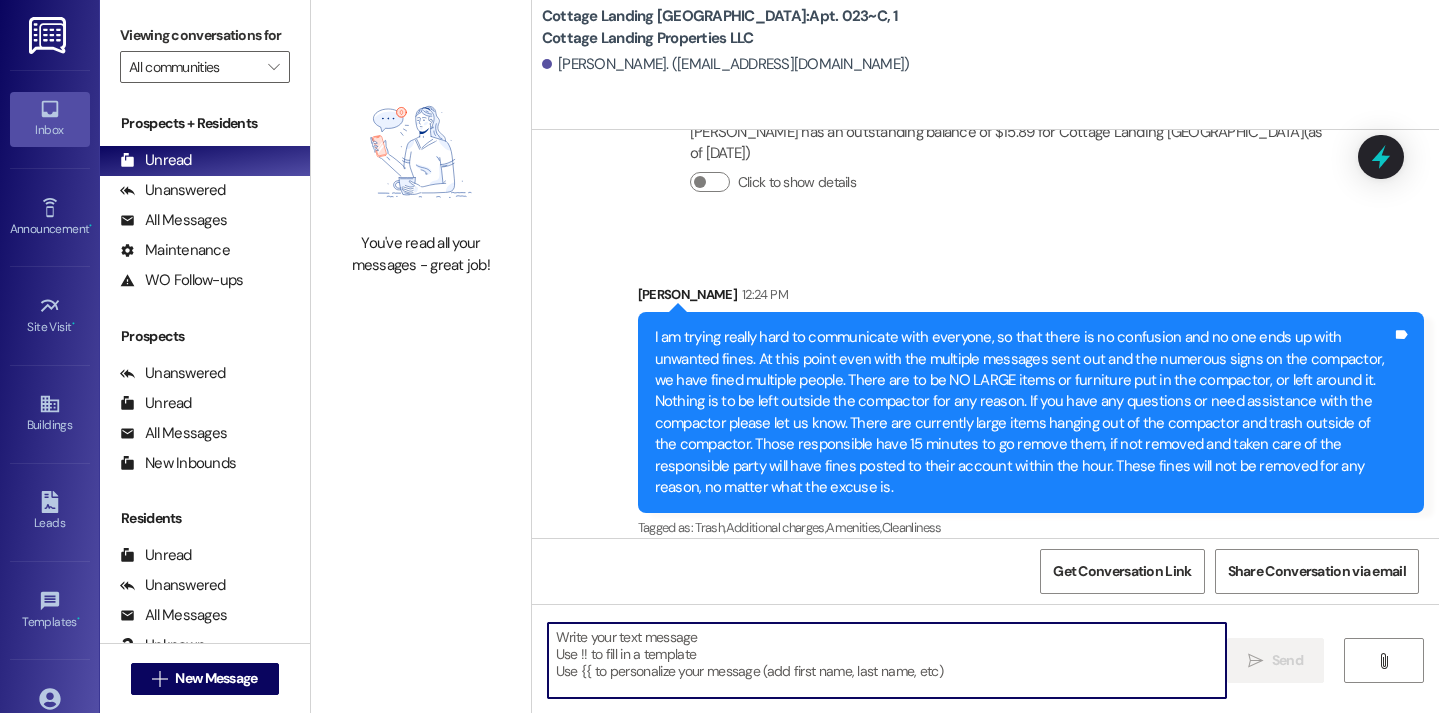 scroll, scrollTop: 11762, scrollLeft: 0, axis: vertical 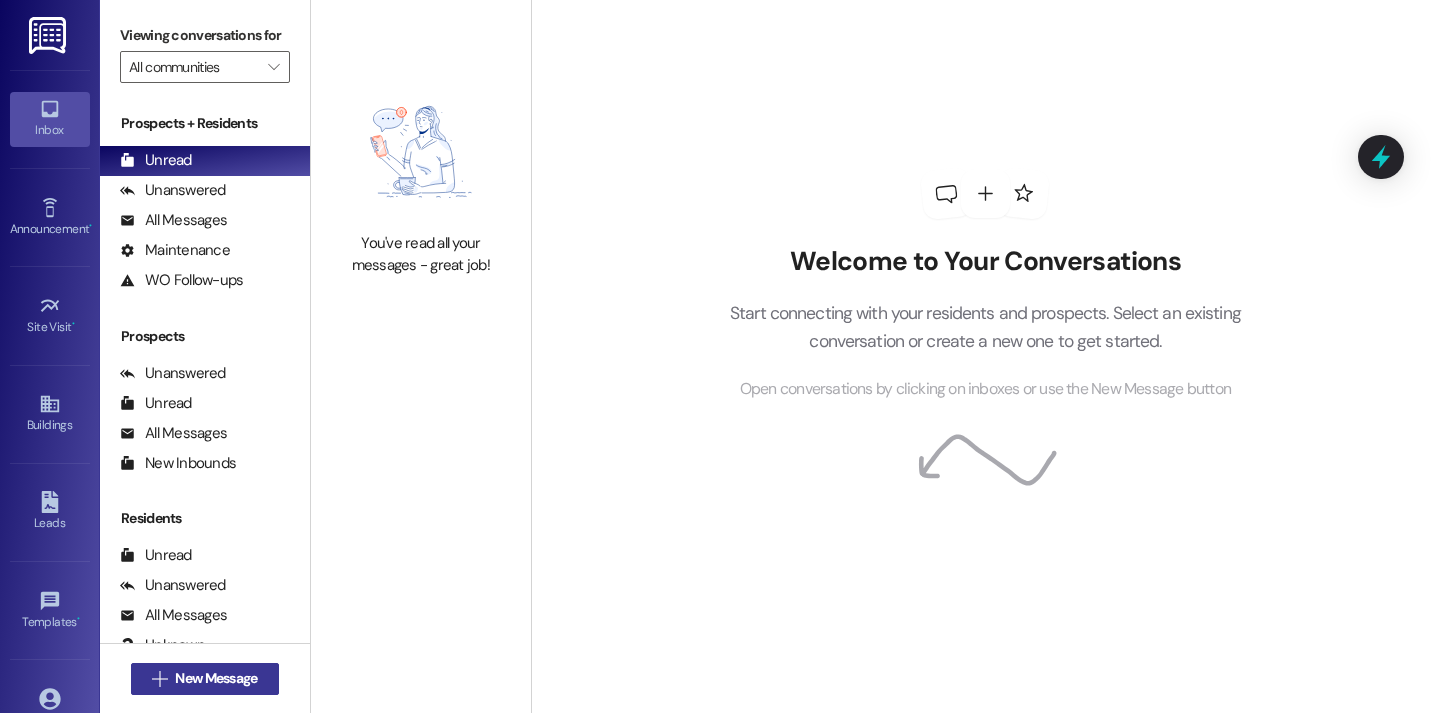 click on " New Message" at bounding box center (205, 679) 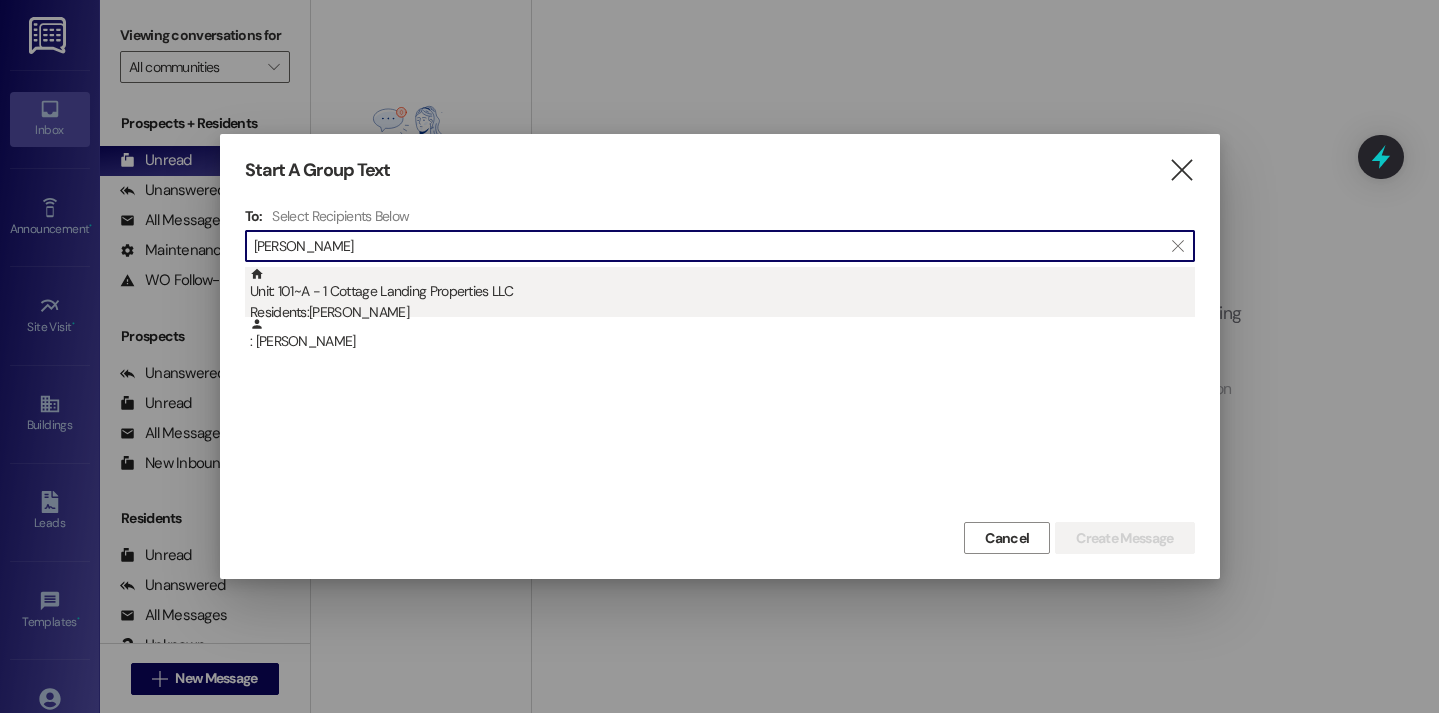 type on "lemoi" 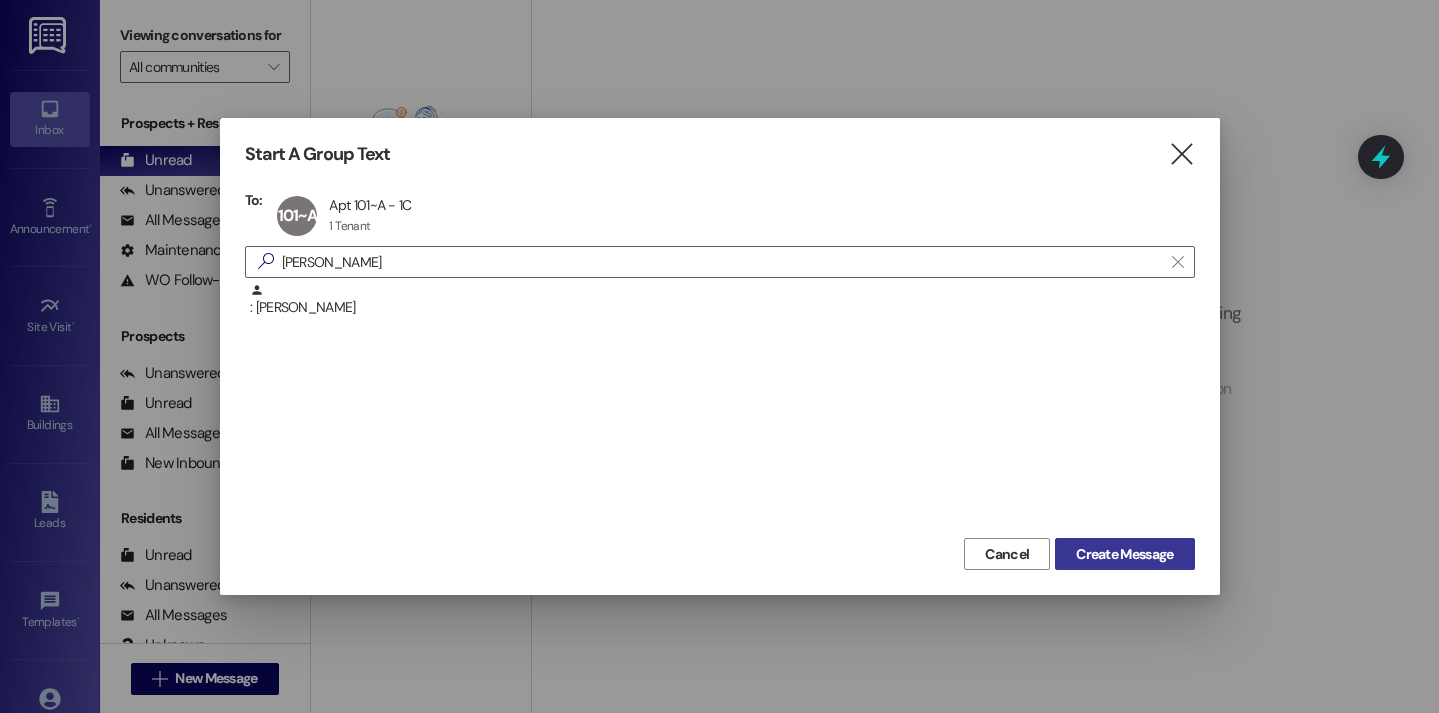 click on "Create Message" at bounding box center (1124, 554) 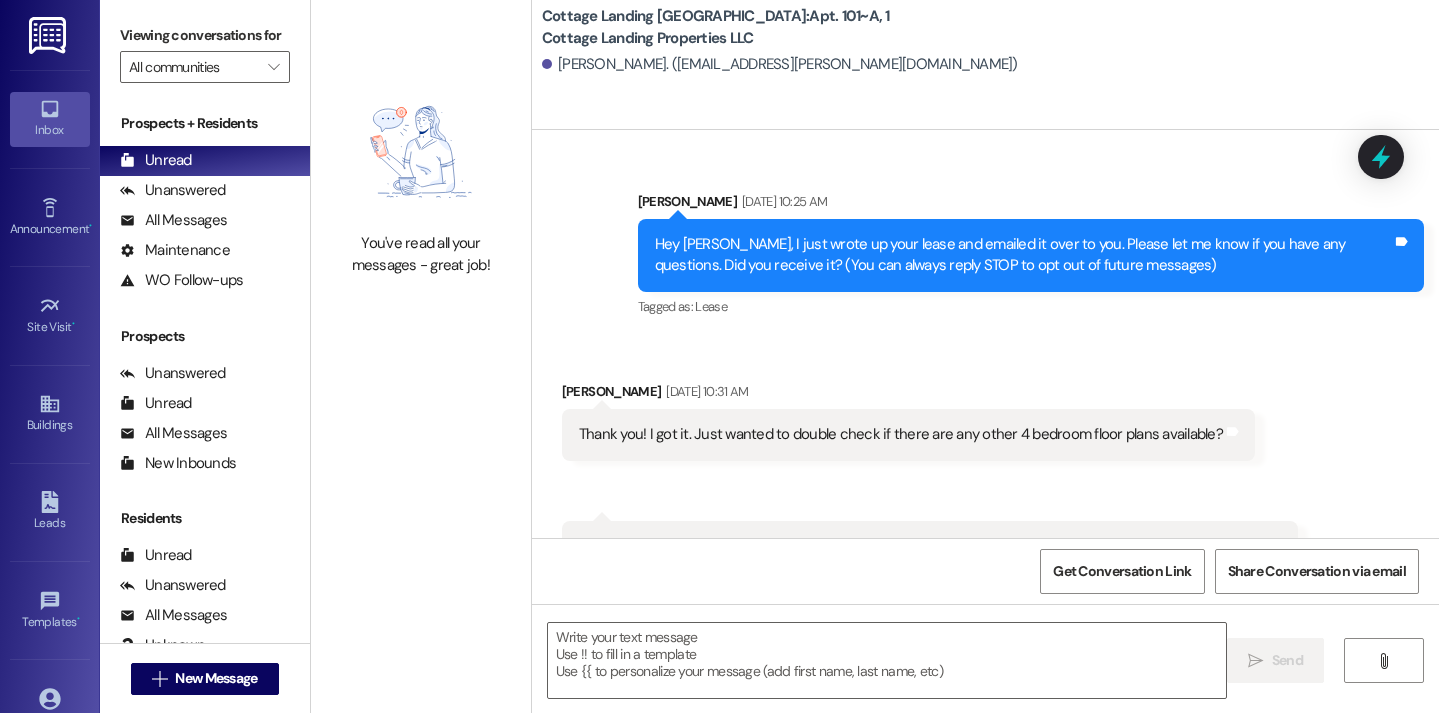 scroll, scrollTop: 32641, scrollLeft: 0, axis: vertical 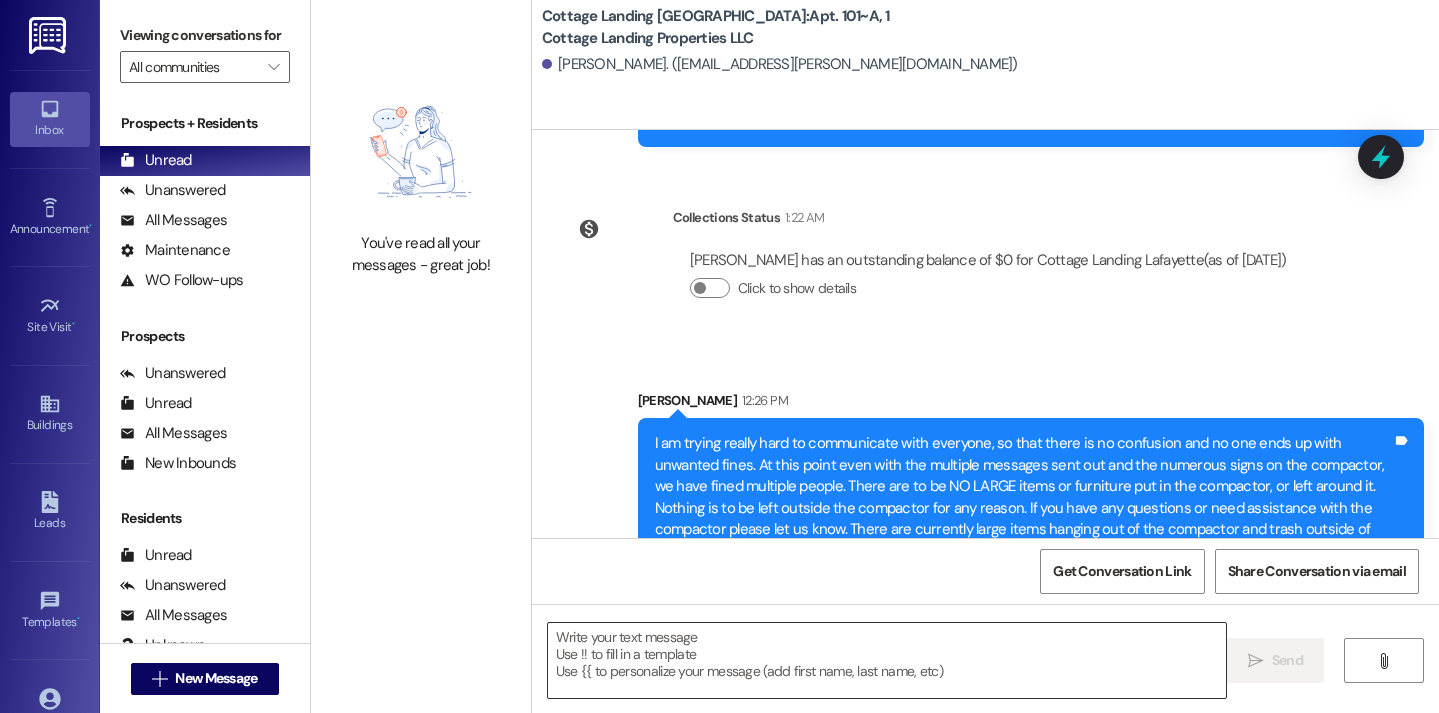 click at bounding box center (887, 660) 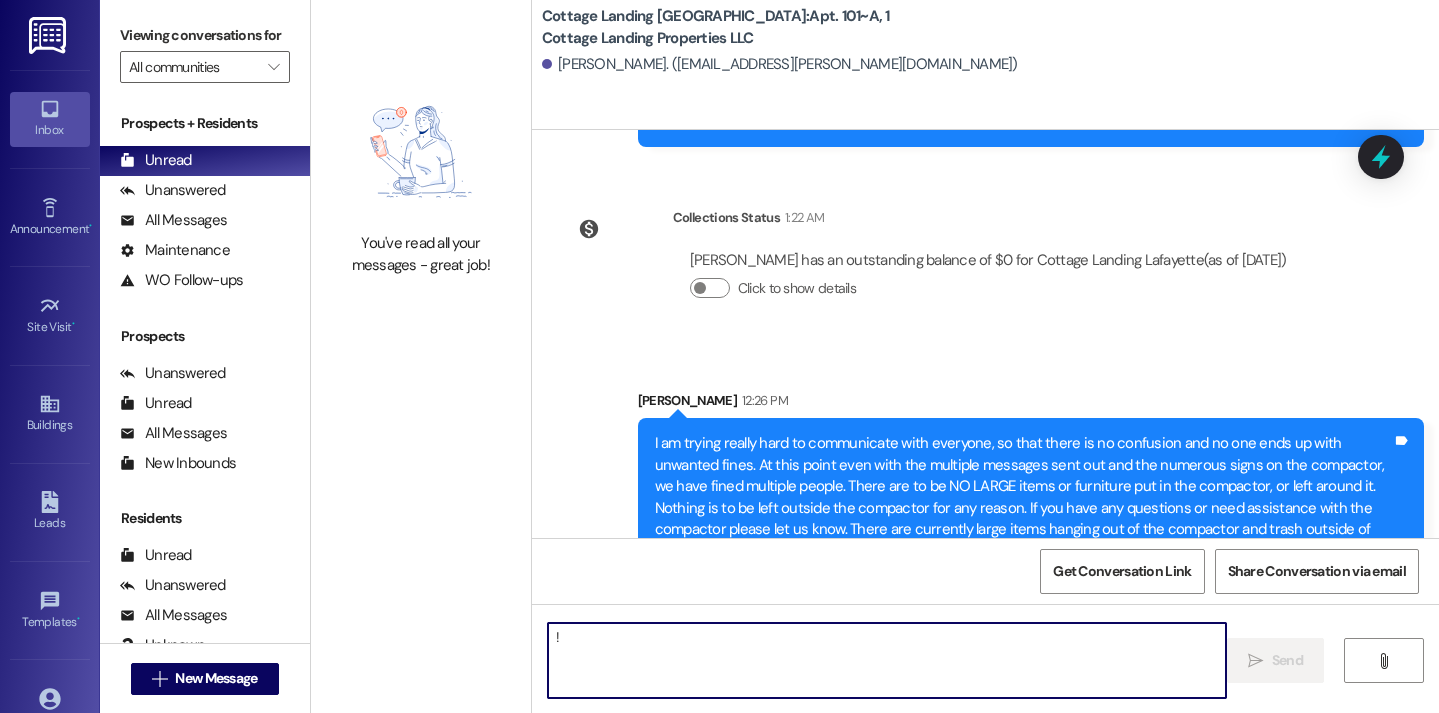 type on "!!" 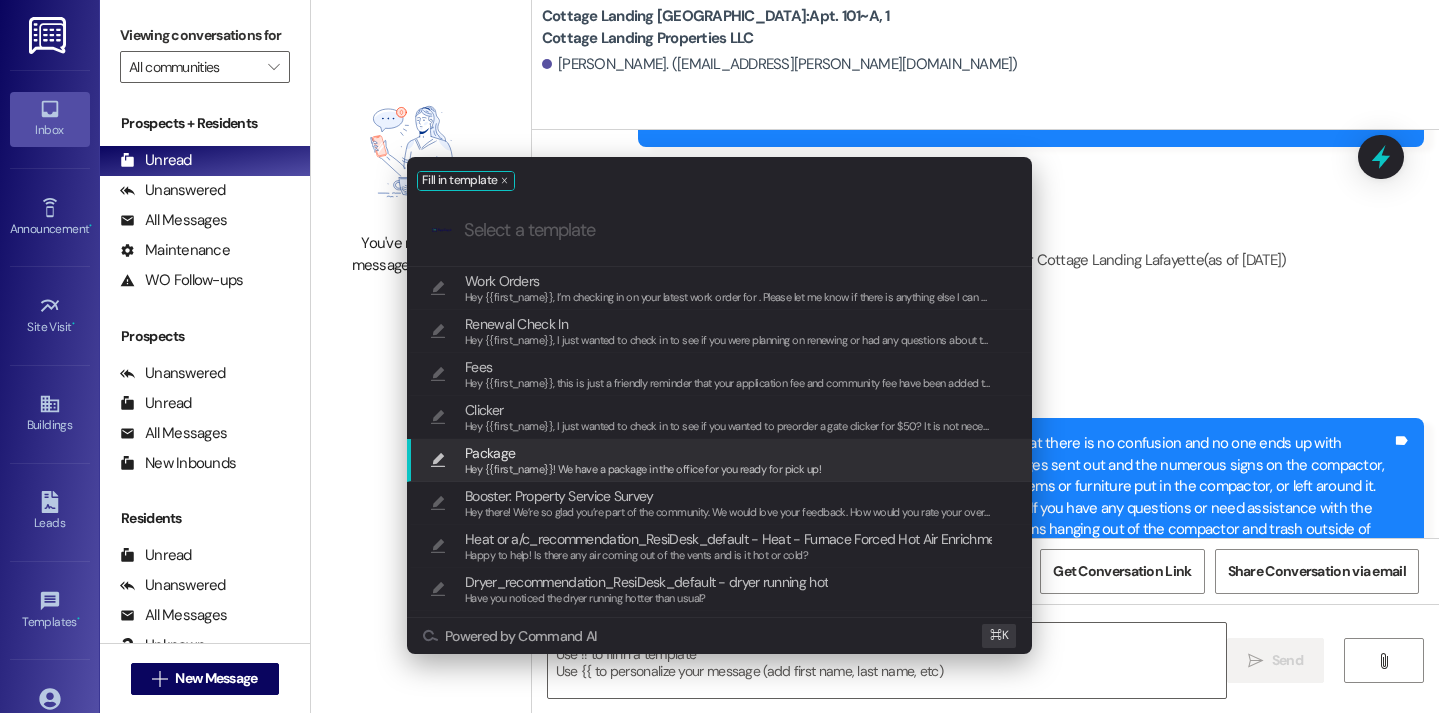 click on "Hey {{first_name}}! We have a package in the office for you ready for pick up!" at bounding box center (643, 470) 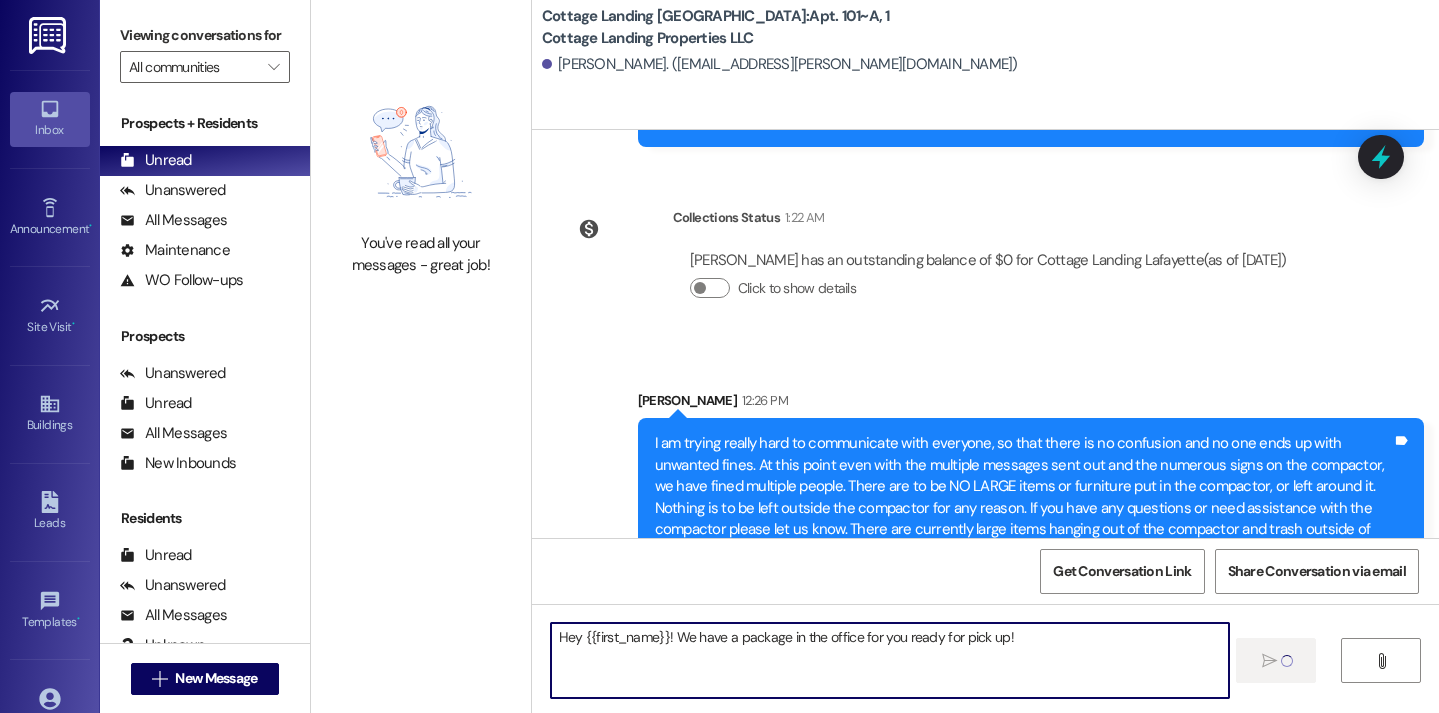type 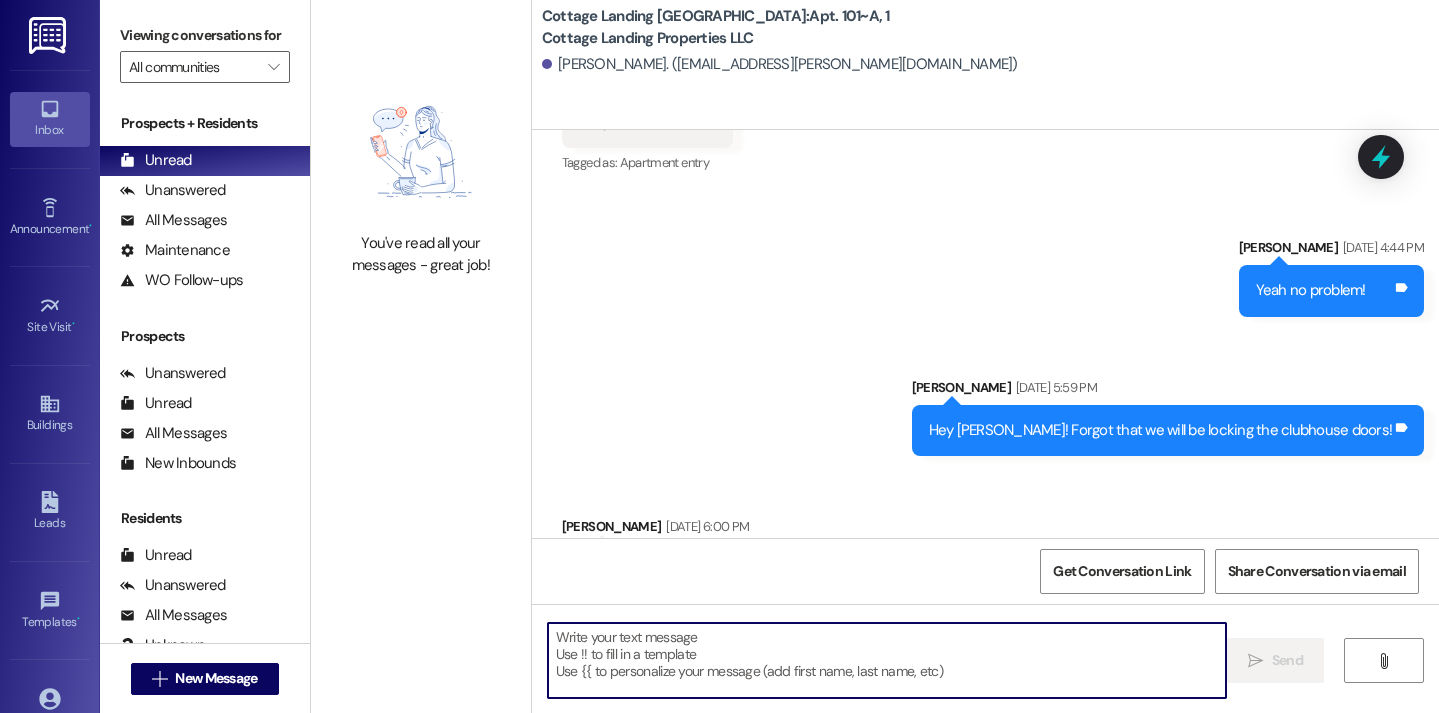 scroll, scrollTop: 32403, scrollLeft: 0, axis: vertical 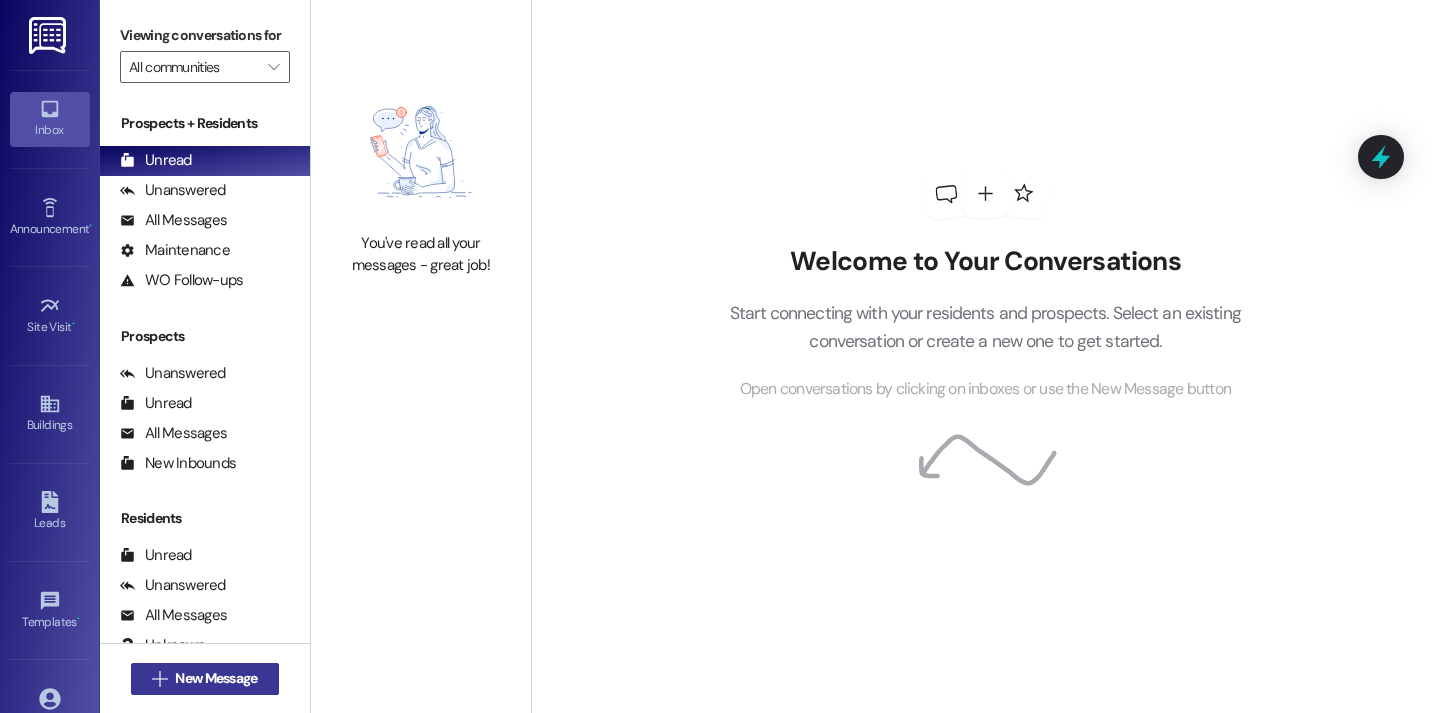 click on " New Message" at bounding box center [205, 679] 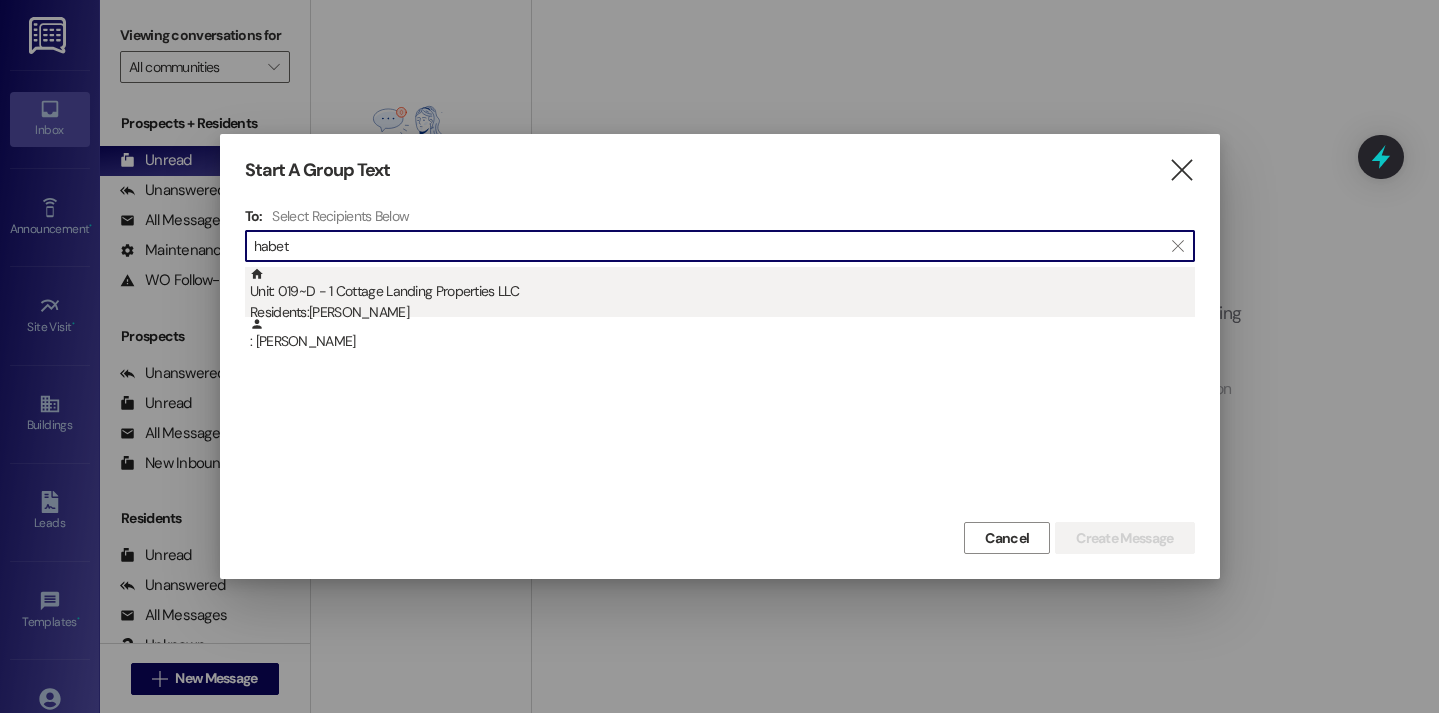 type on "habet" 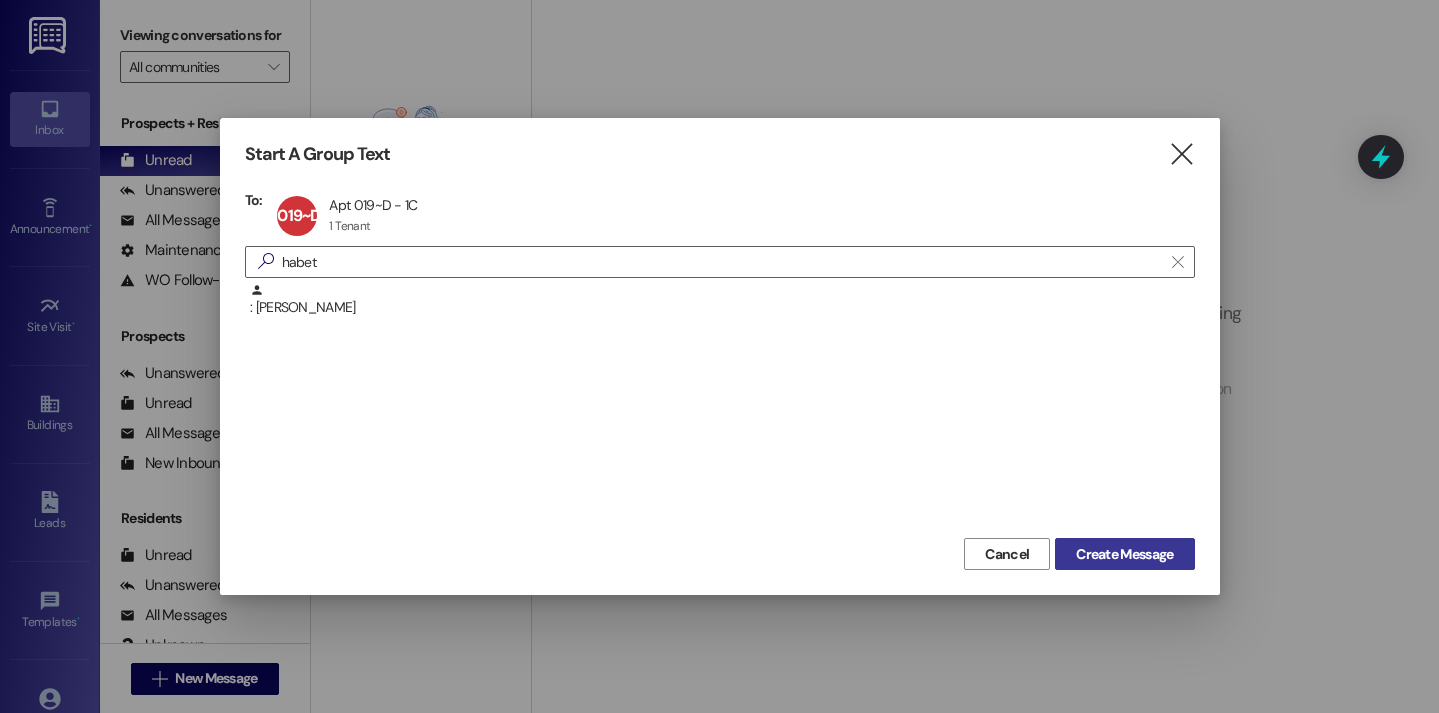 click on "Create Message" at bounding box center (1124, 554) 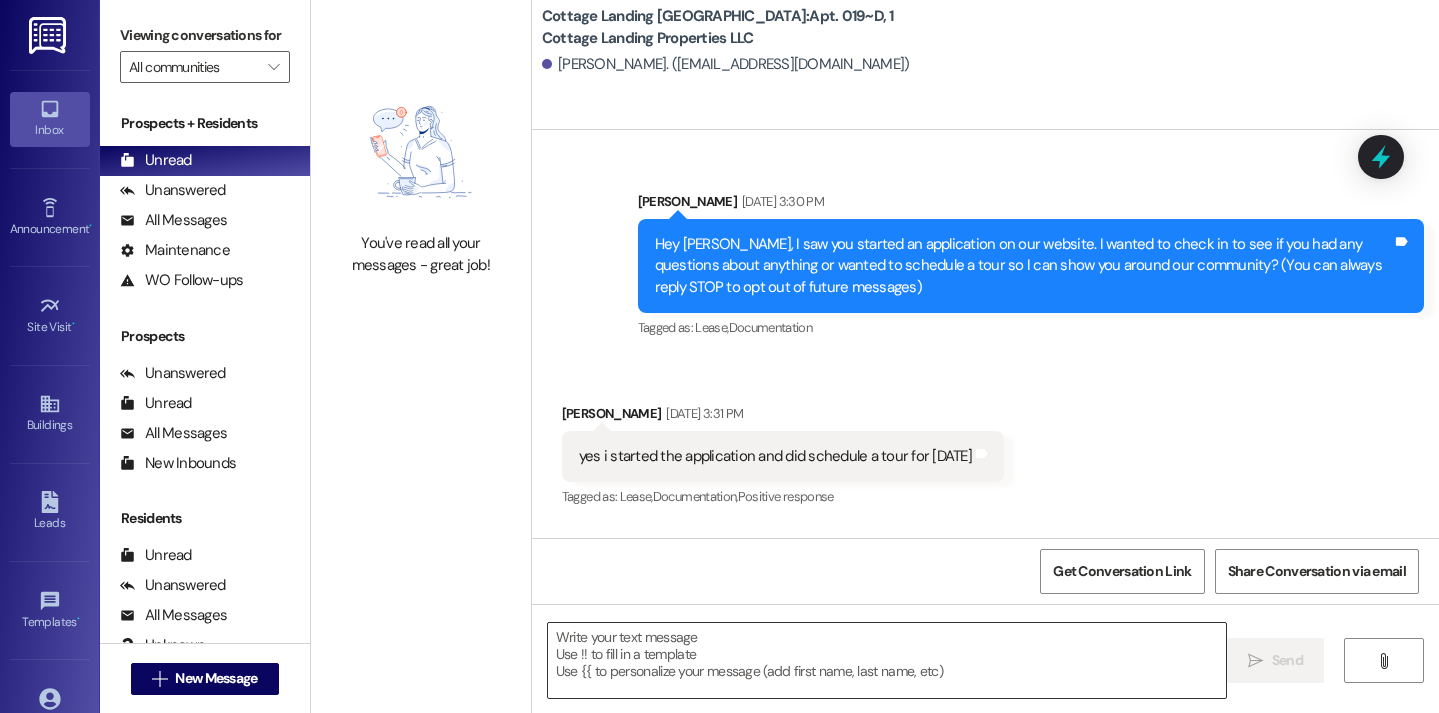 scroll, scrollTop: 34820, scrollLeft: 0, axis: vertical 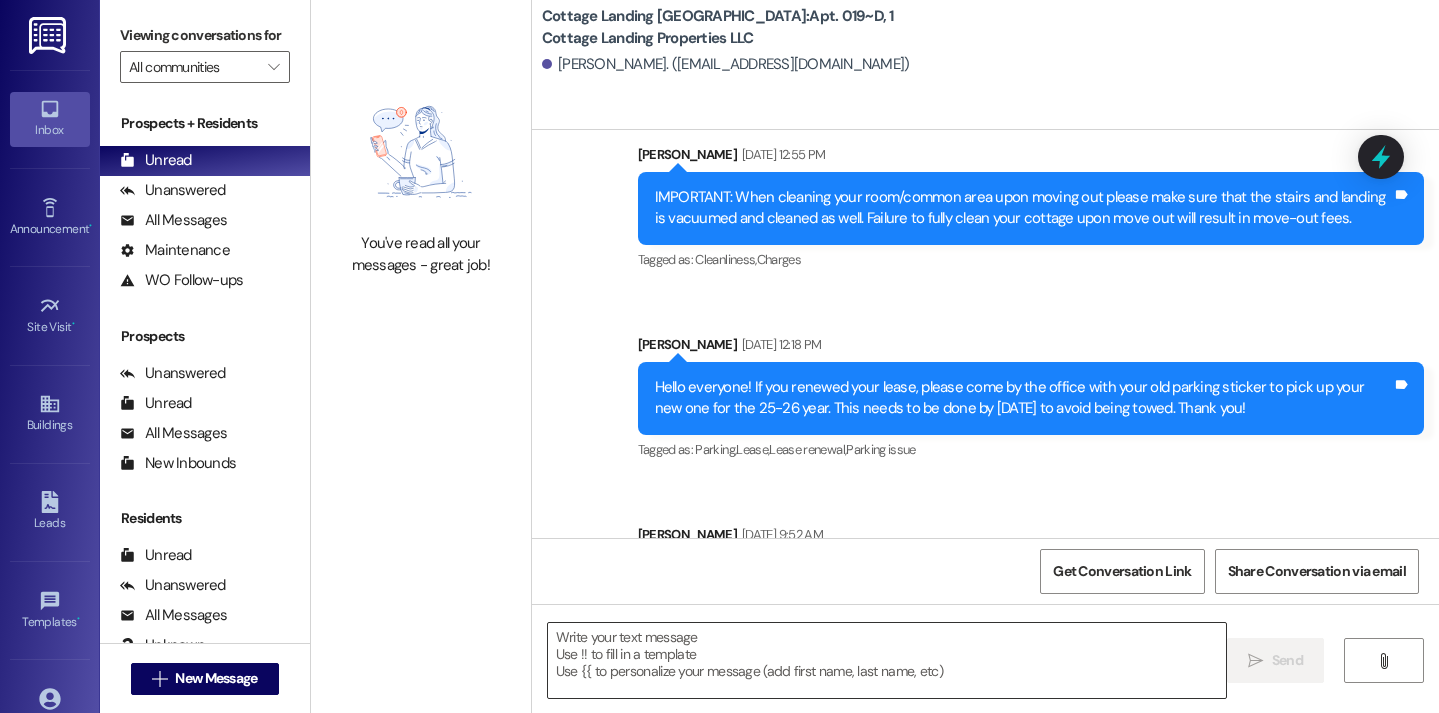 click at bounding box center (887, 660) 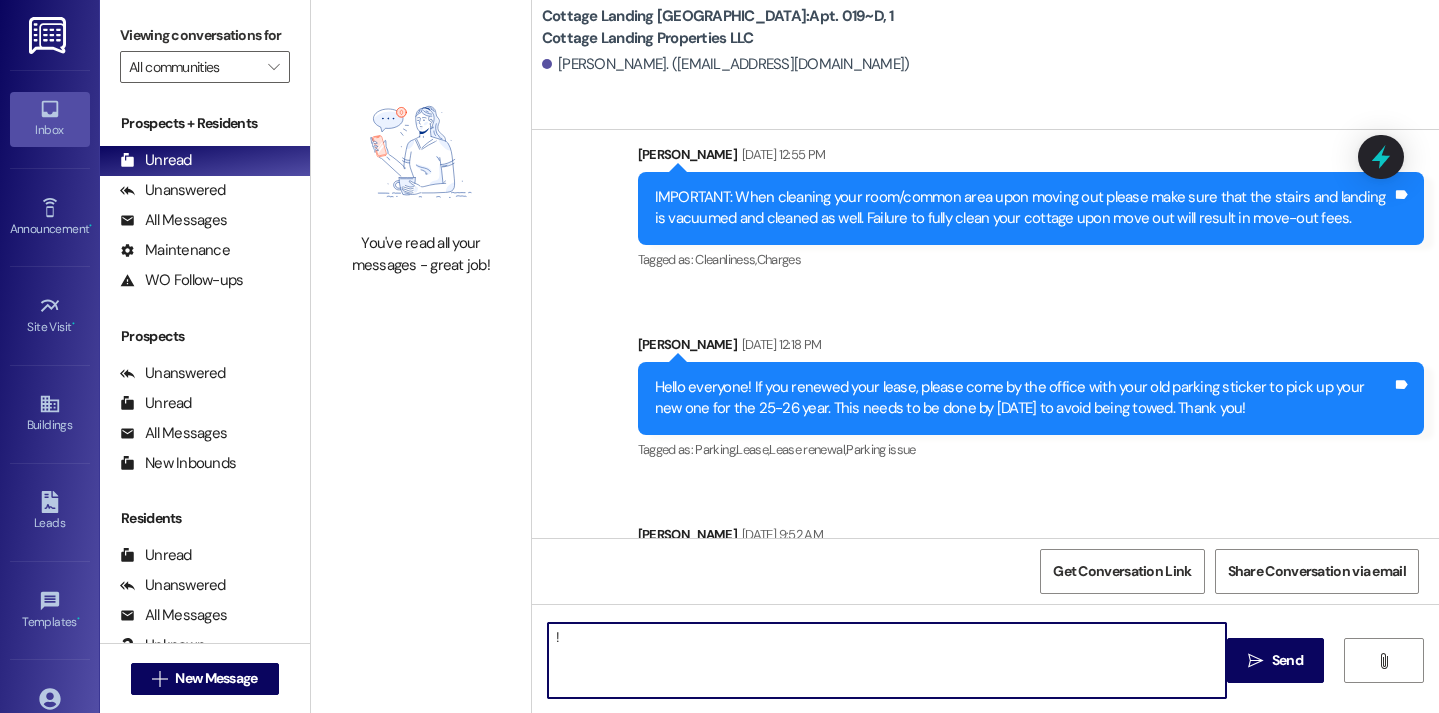 type on "!!" 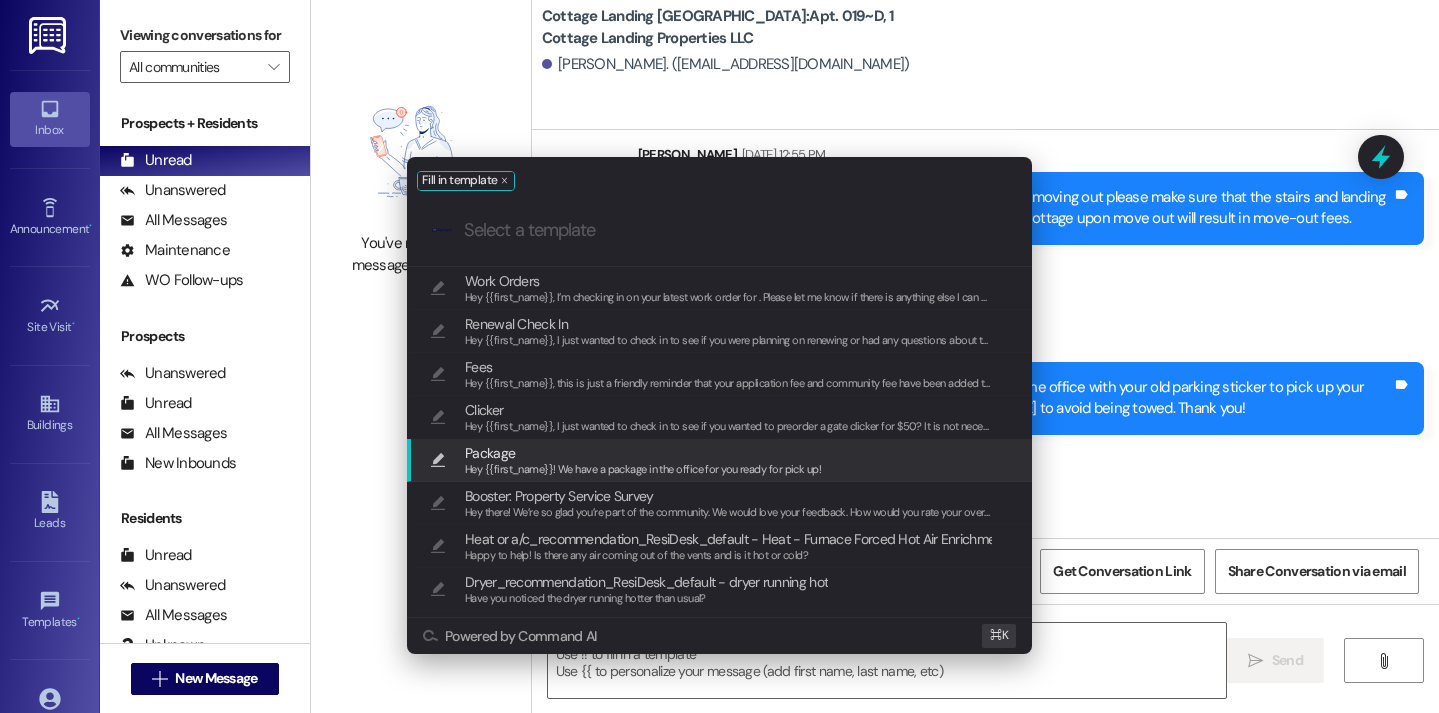click on "Hey {{first_name}}! We have a package in the office for you ready for pick up!" at bounding box center [643, 469] 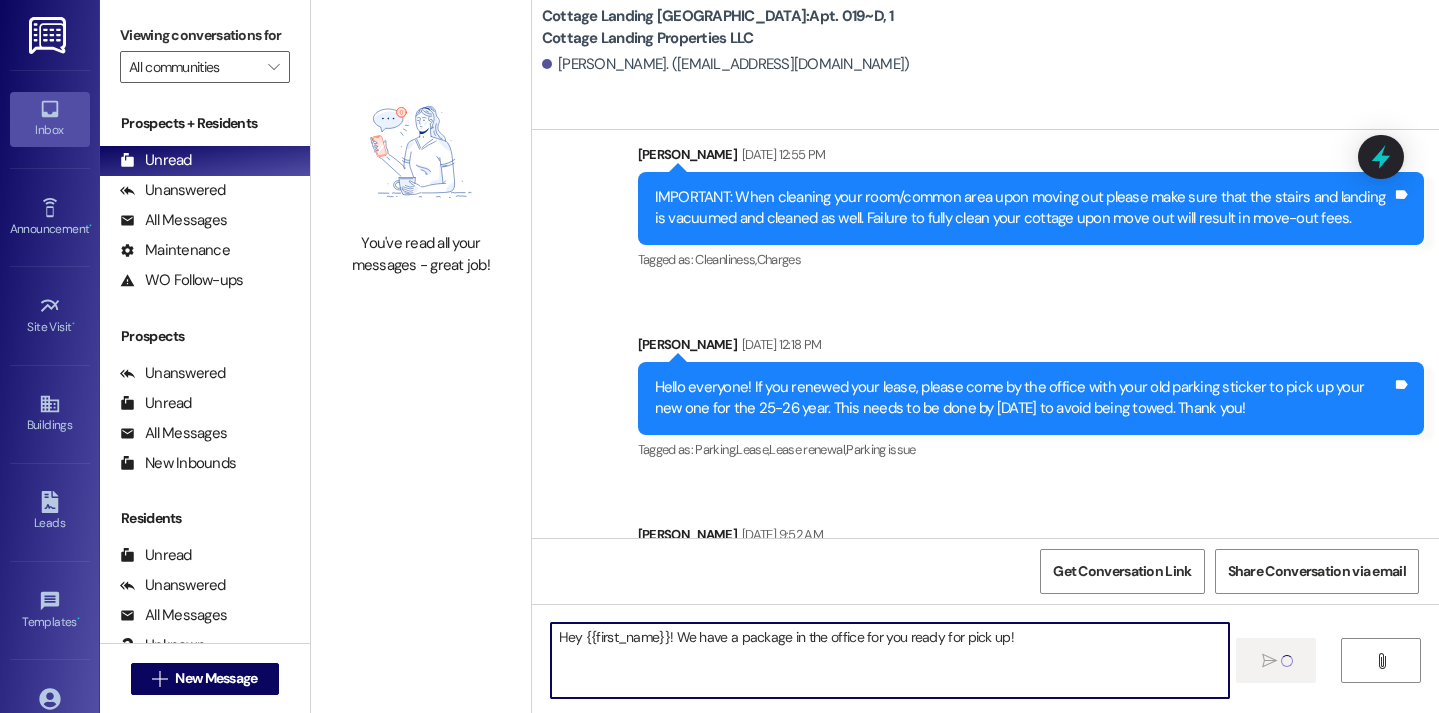 type 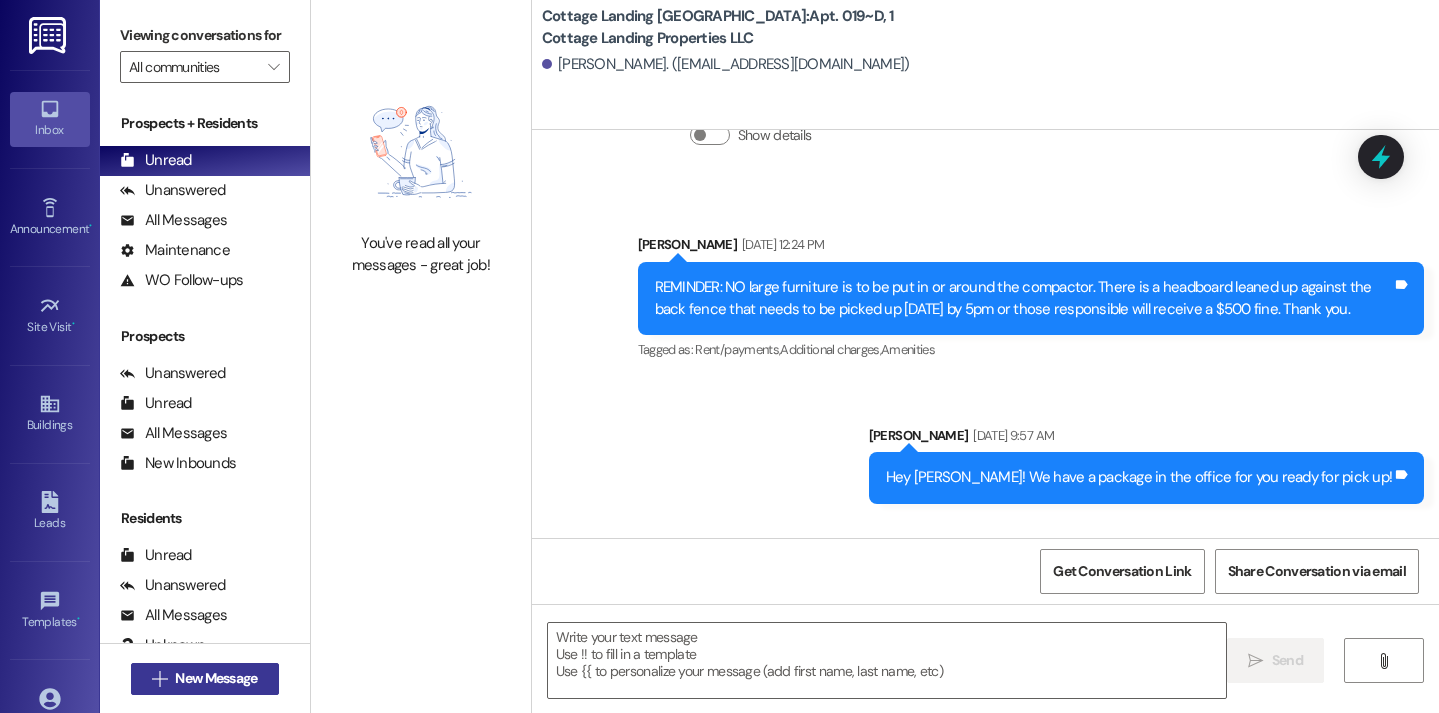 scroll, scrollTop: 33702, scrollLeft: 0, axis: vertical 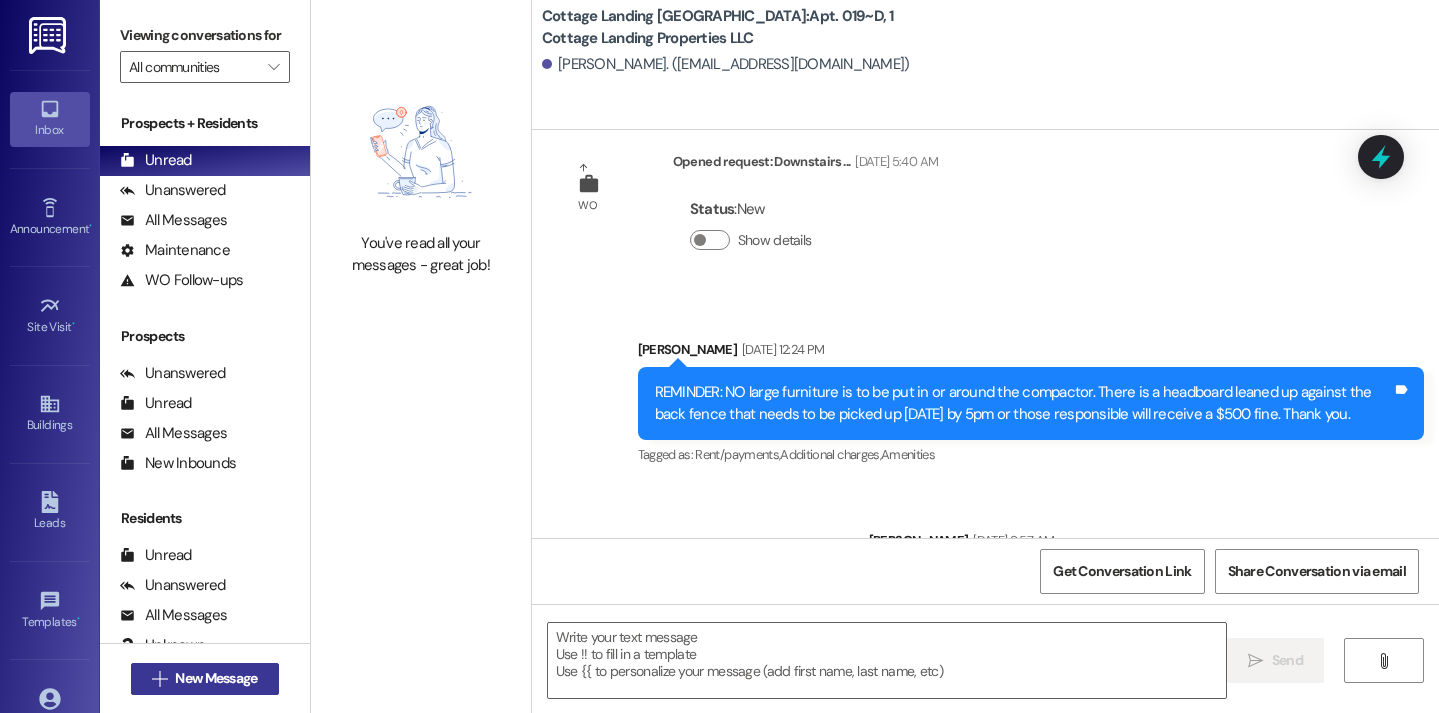 click on " New Message" at bounding box center [205, 679] 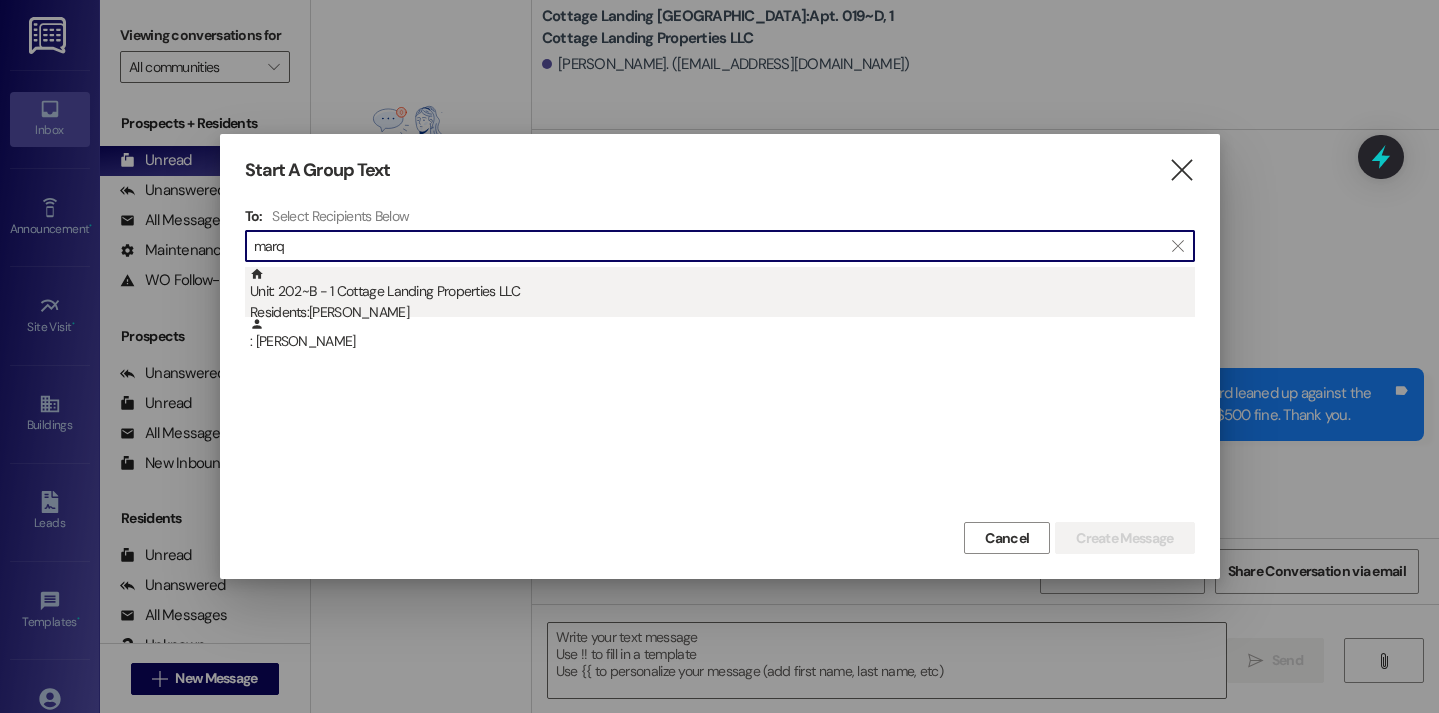 type on "marq" 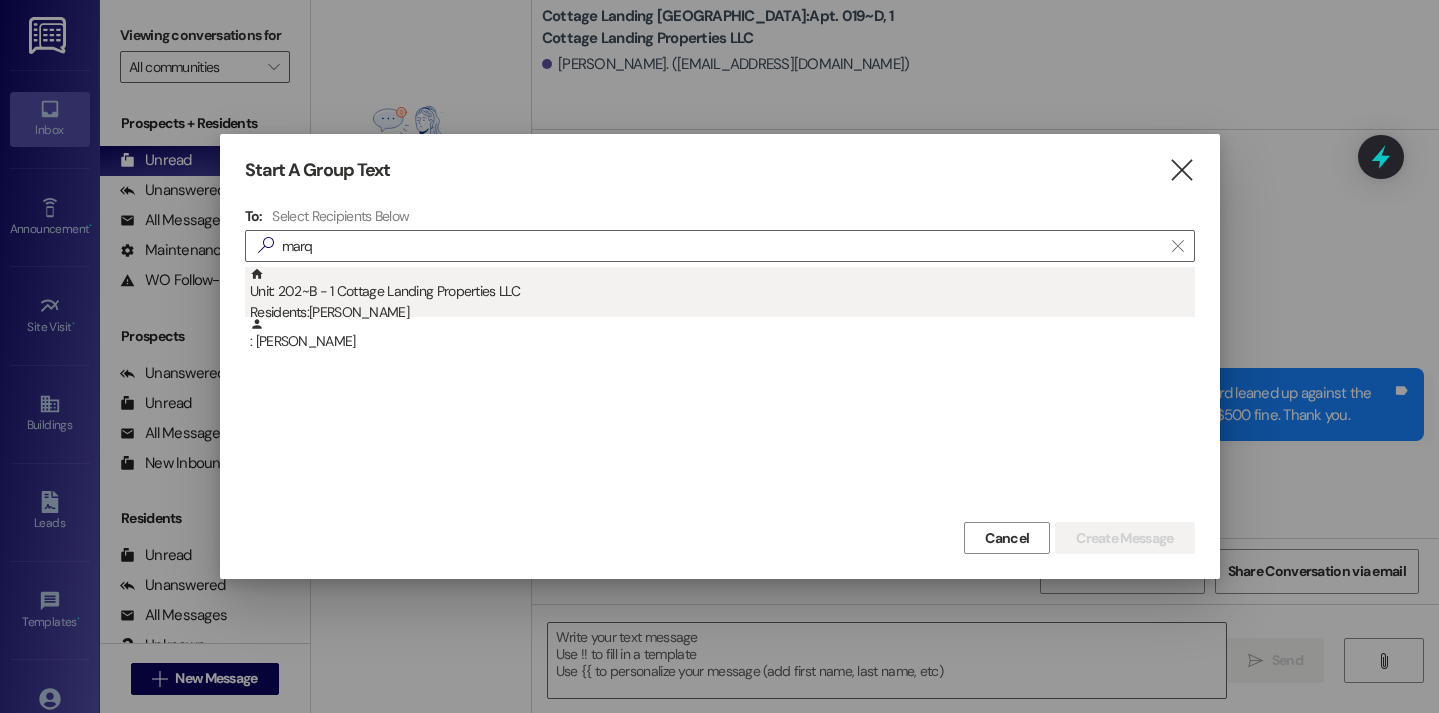 click on "Unit: 202~B - 1 Cottage Landing Properties LLC Residents:  Mary Margaret Marquez" at bounding box center [722, 295] 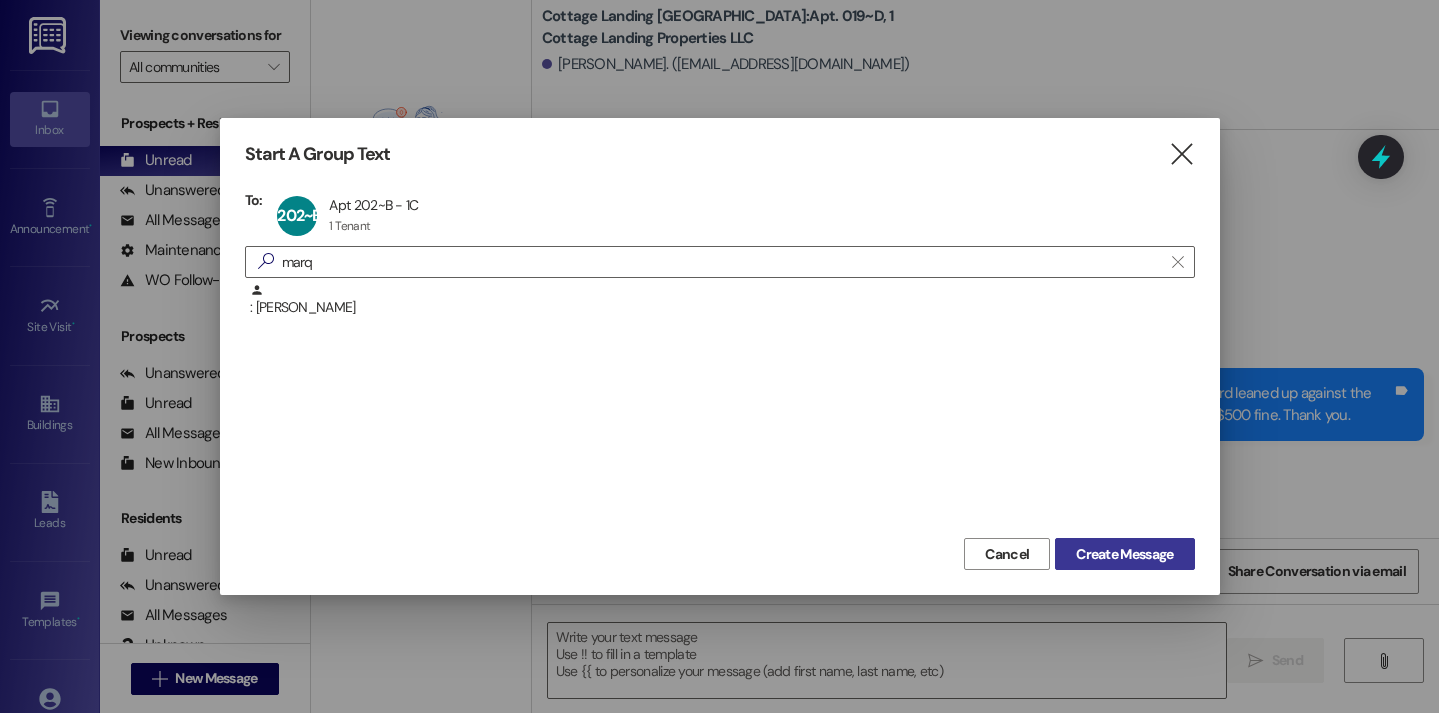 click on "Create Message" at bounding box center [1124, 554] 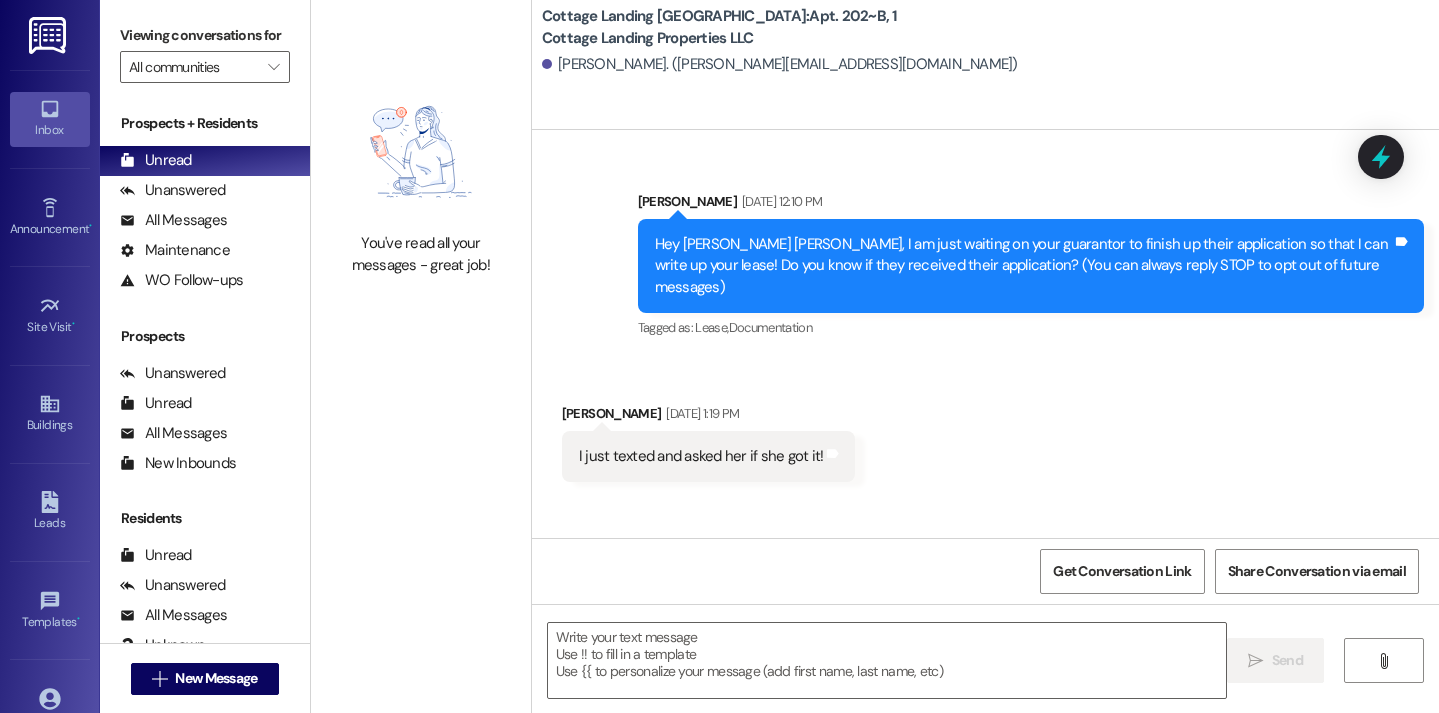 scroll, scrollTop: 72134, scrollLeft: 0, axis: vertical 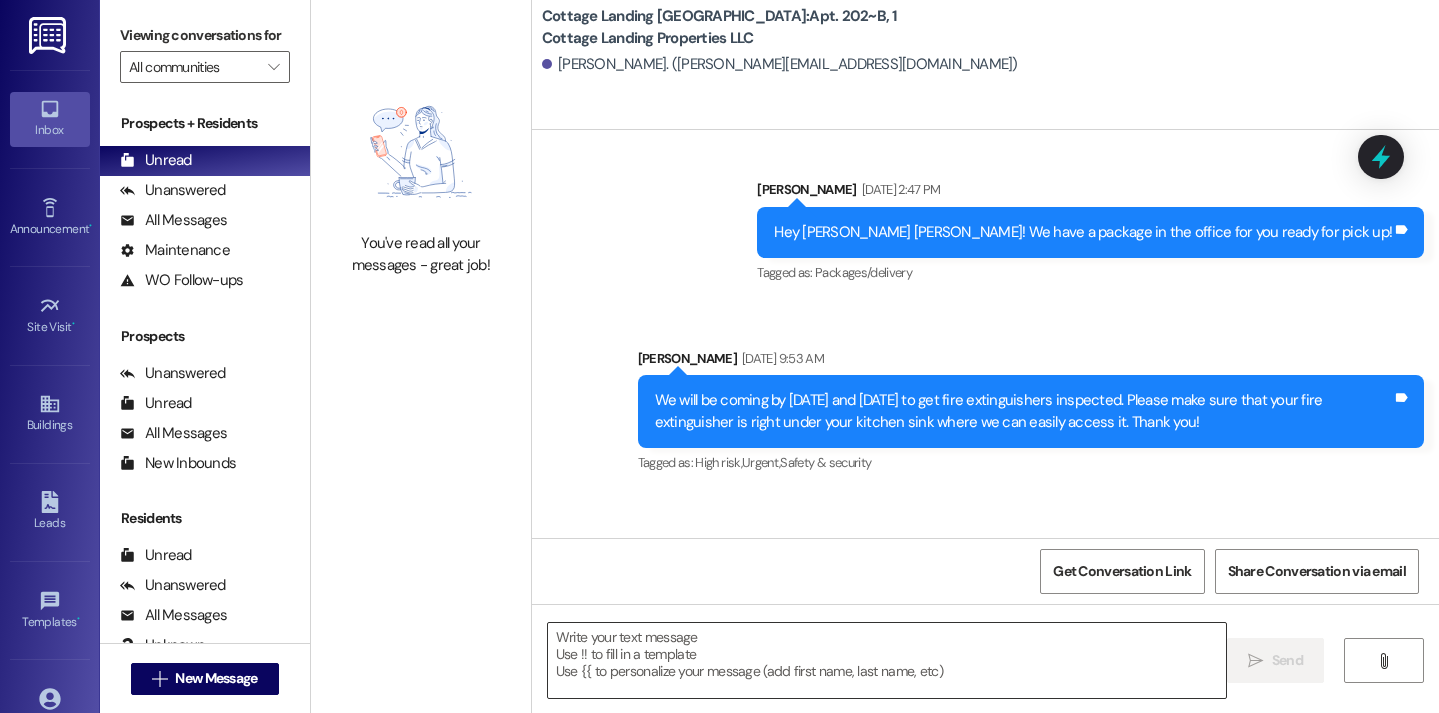 click at bounding box center (887, 660) 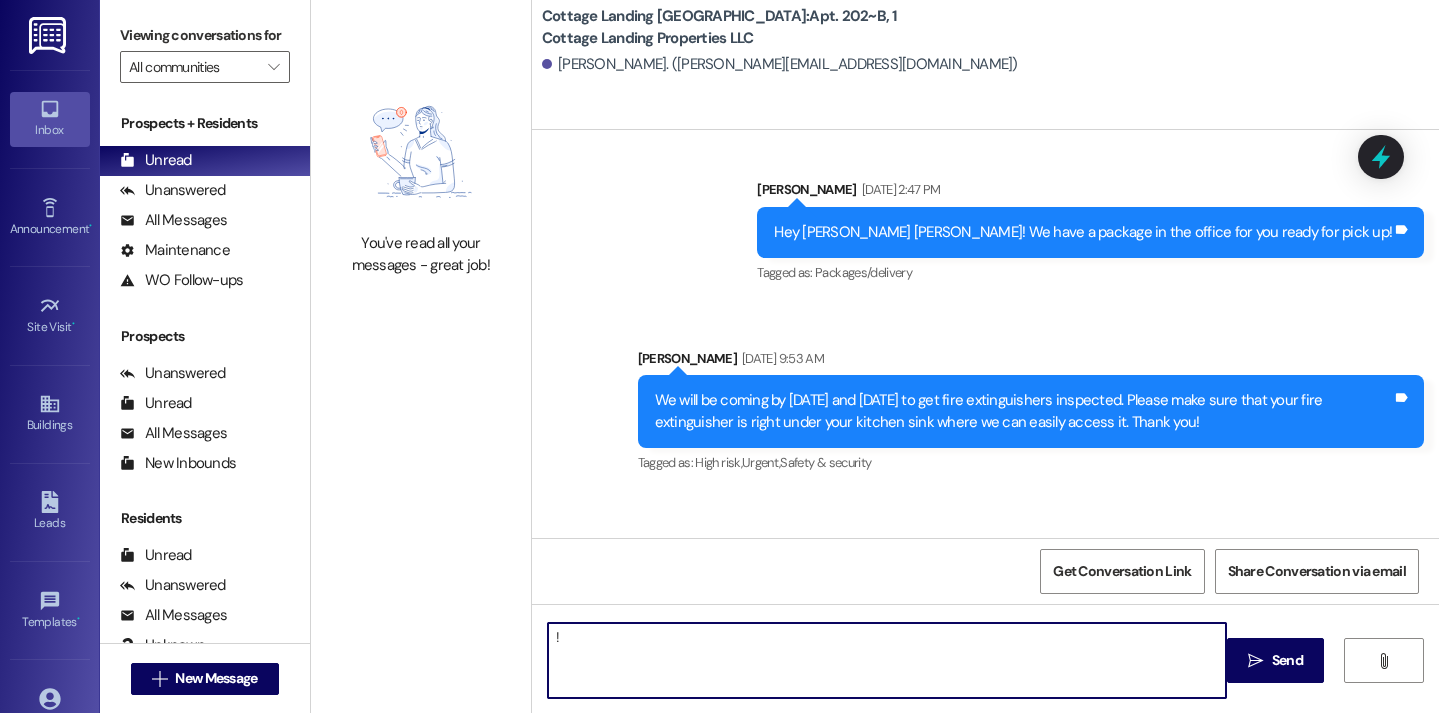 type on "!!" 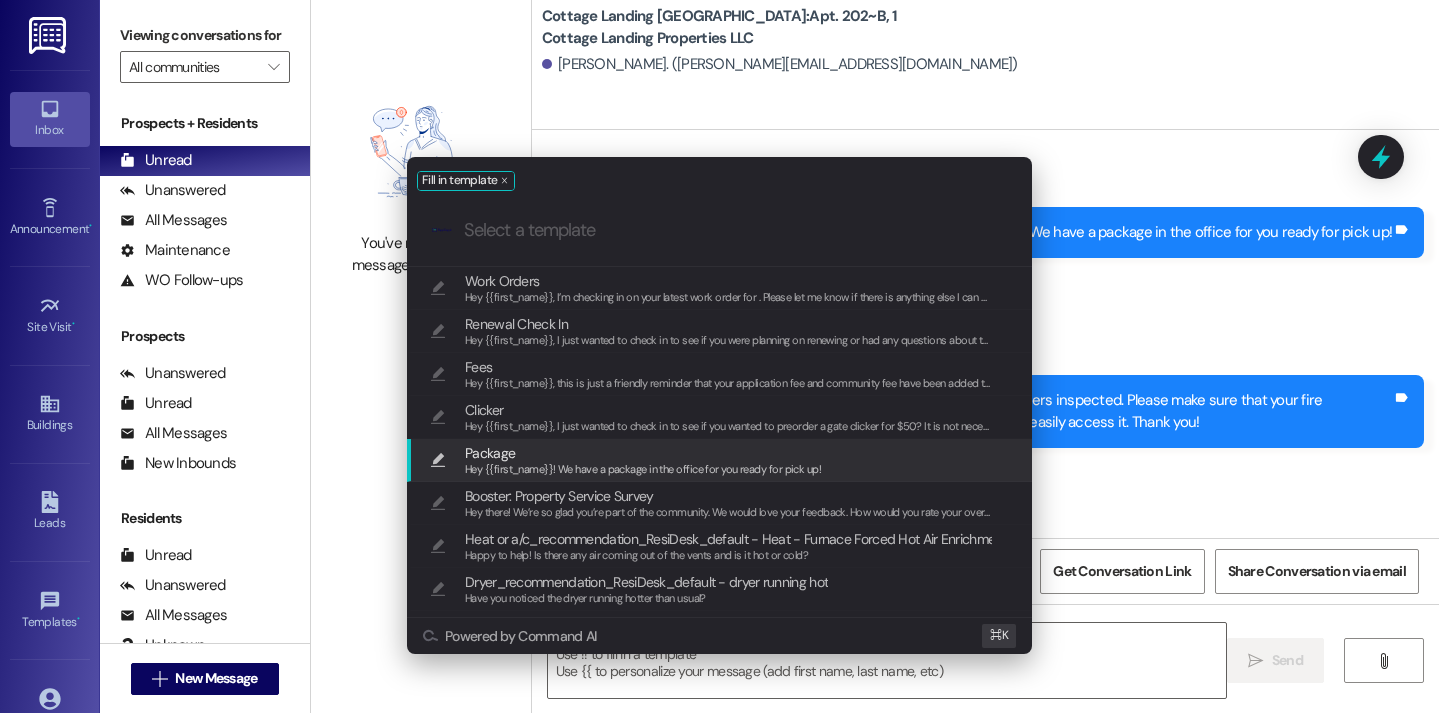 click on "Hey {{first_name}}! We have a package in the office for you ready for pick up!" at bounding box center [643, 469] 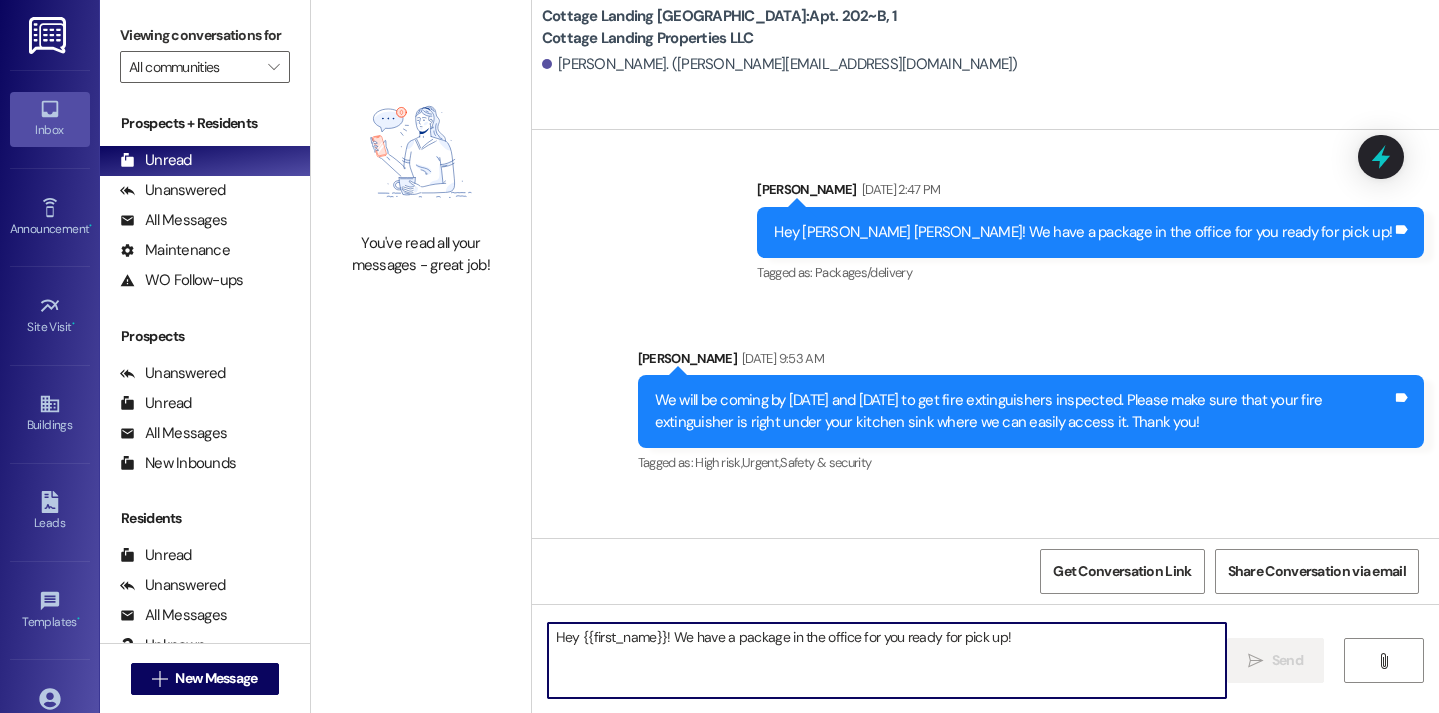 type 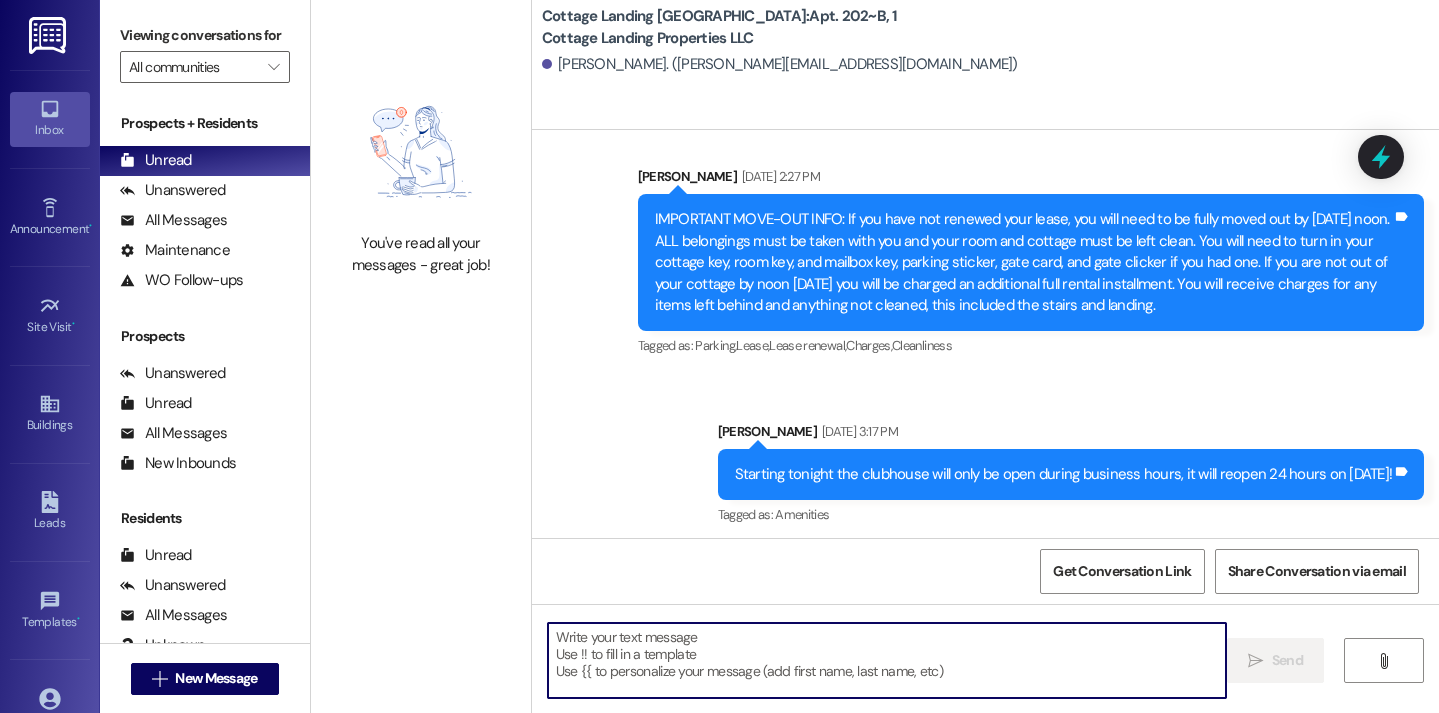 scroll, scrollTop: 73115, scrollLeft: 0, axis: vertical 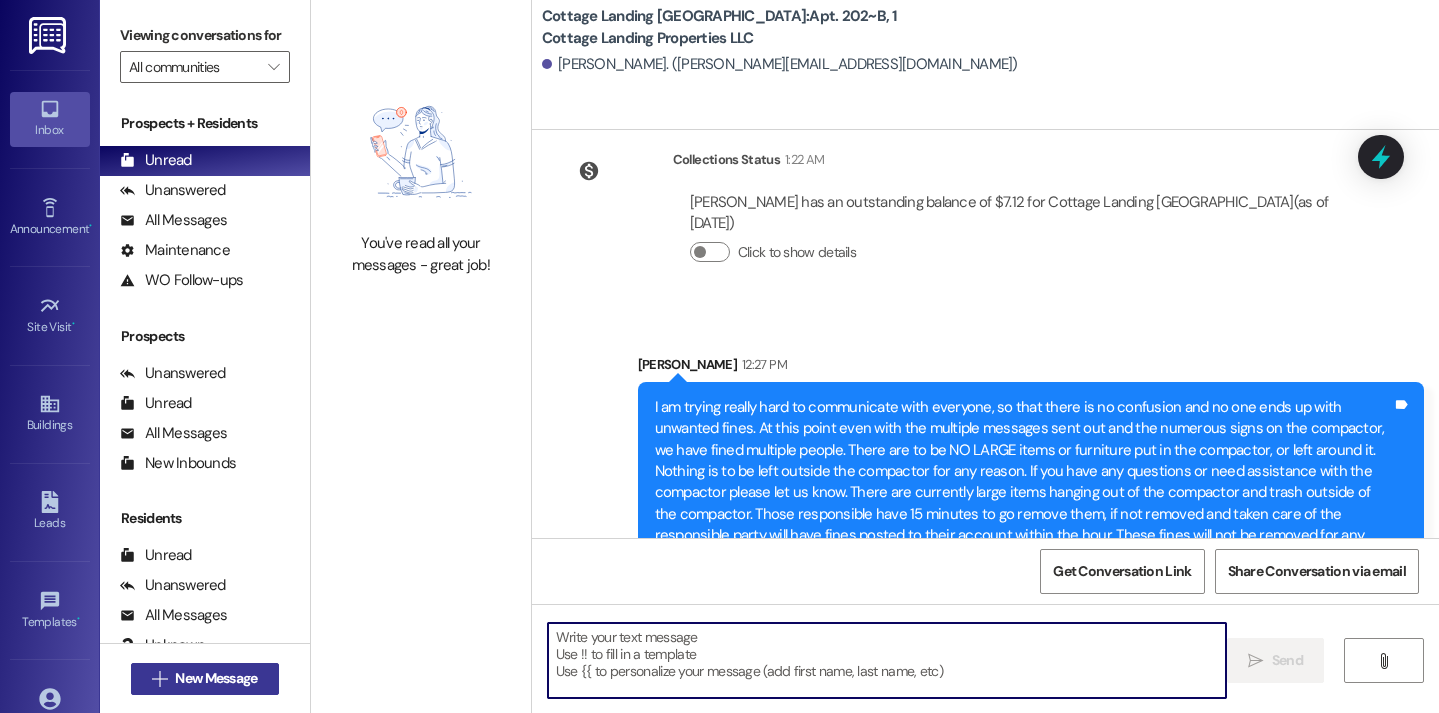 click on "New Message" at bounding box center [216, 678] 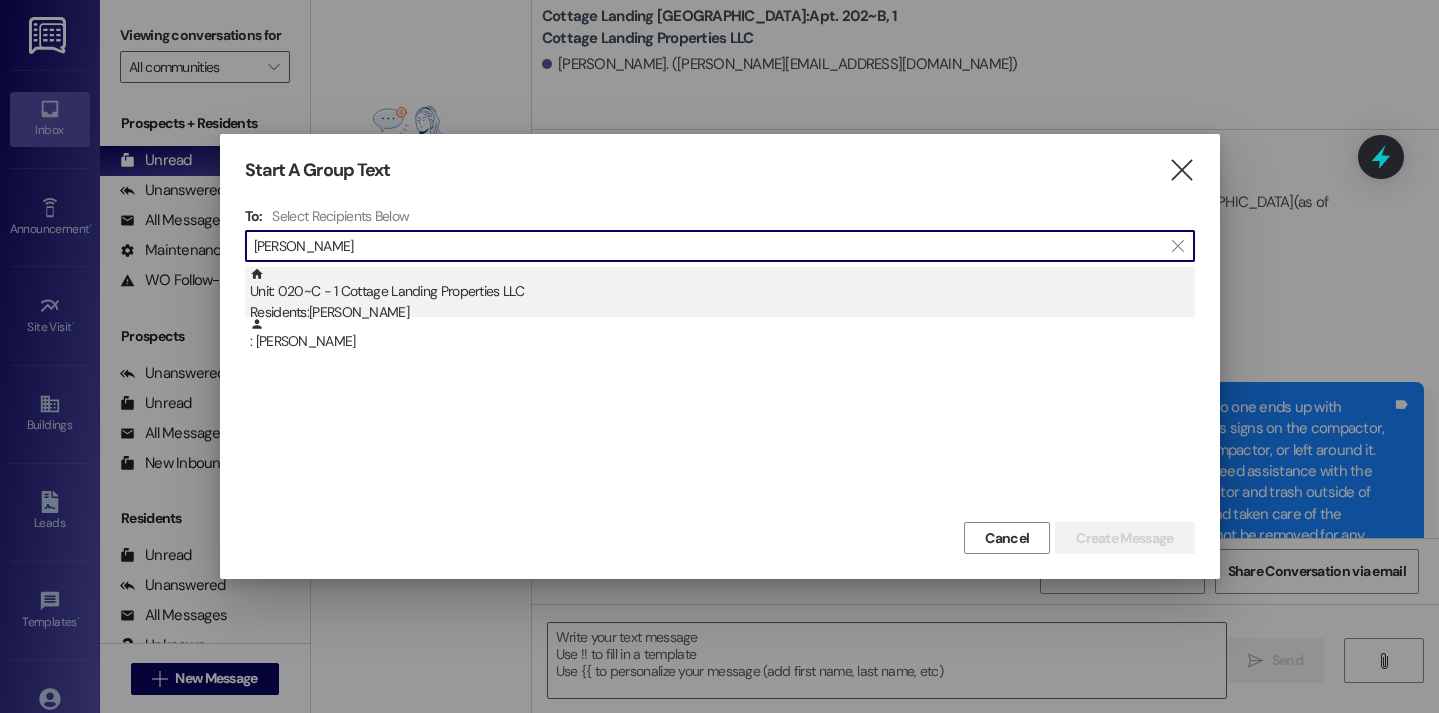type on "muller" 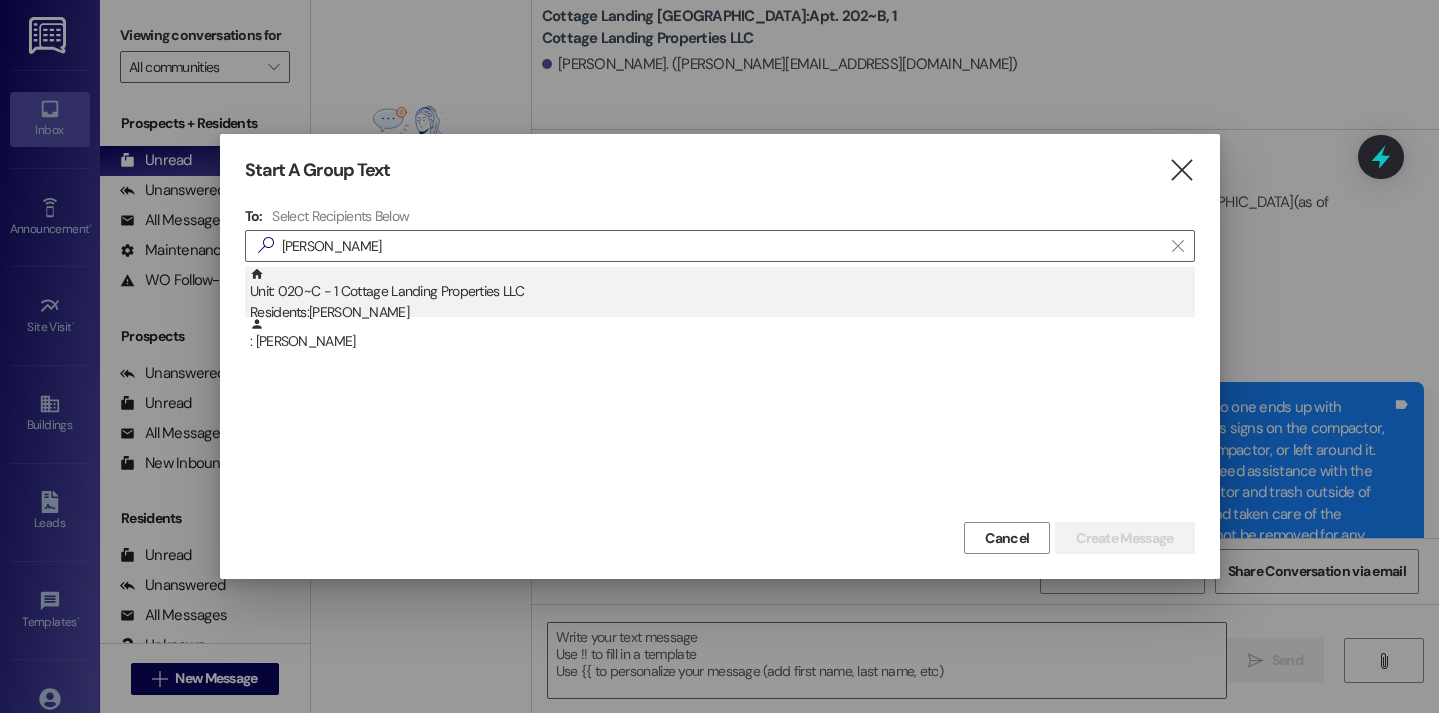 click on "Residents:  Vivian Muller" at bounding box center [722, 312] 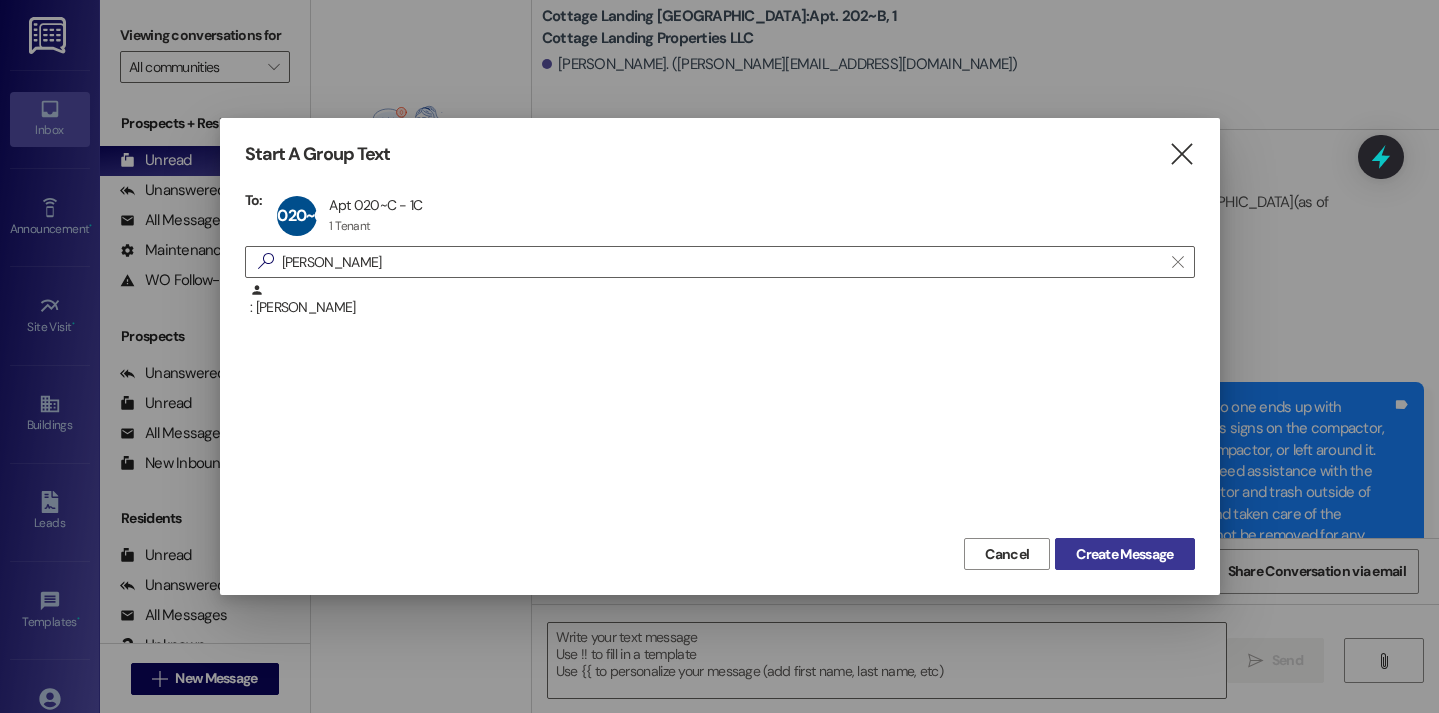 click on "Create Message" at bounding box center [1124, 554] 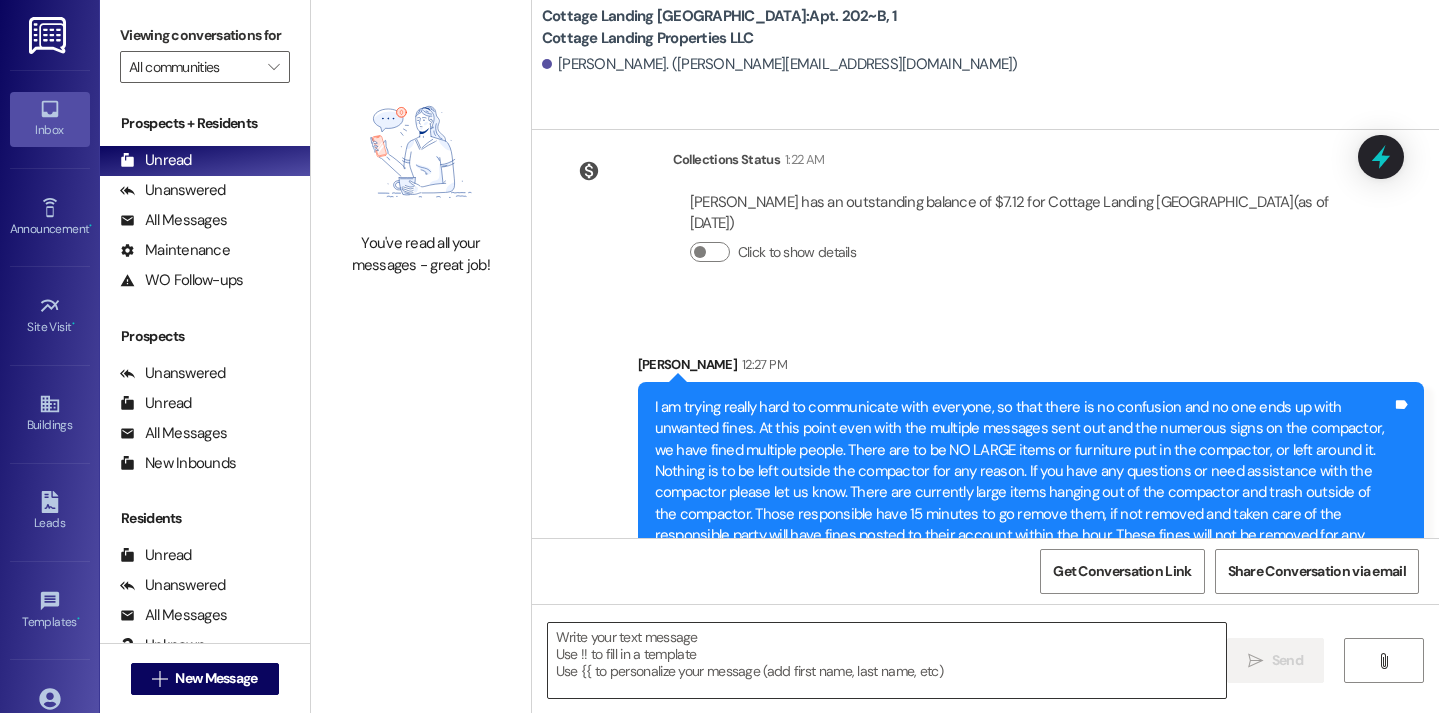 click at bounding box center [887, 660] 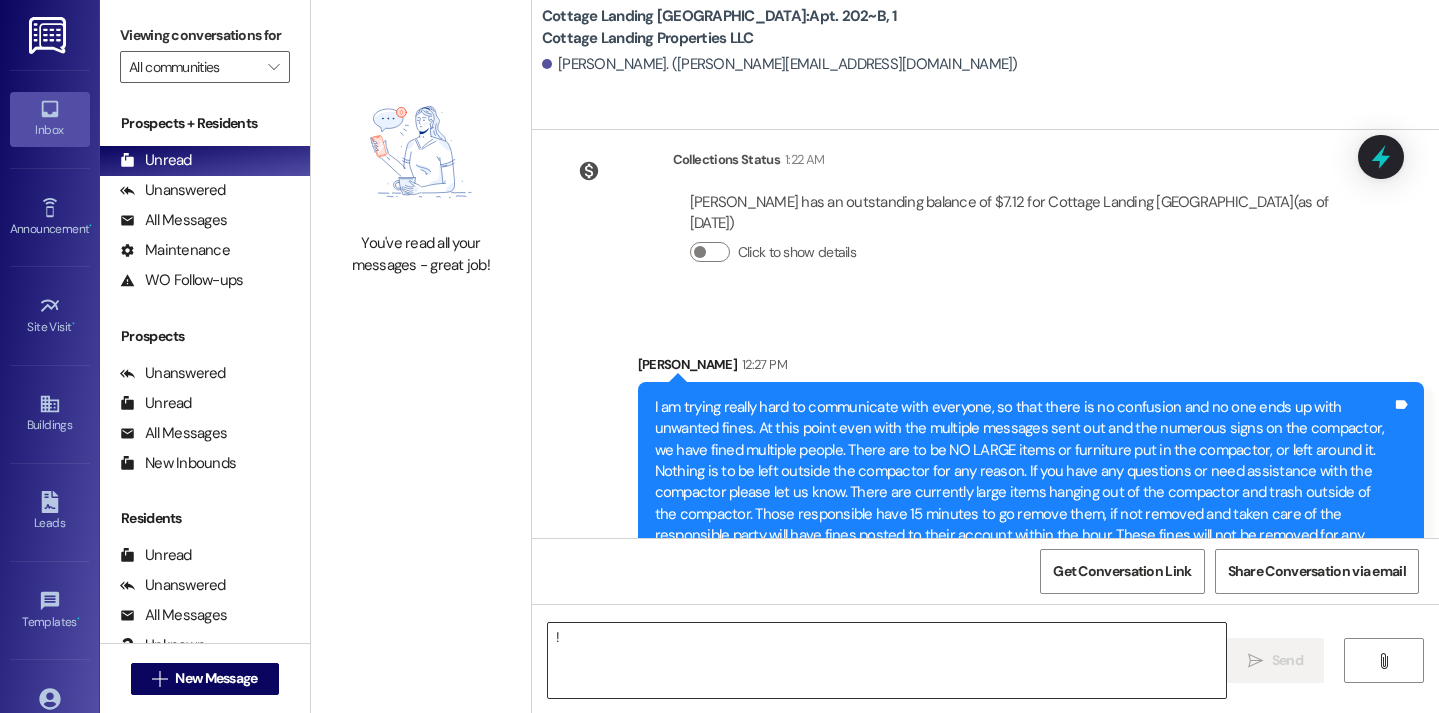type on "!!" 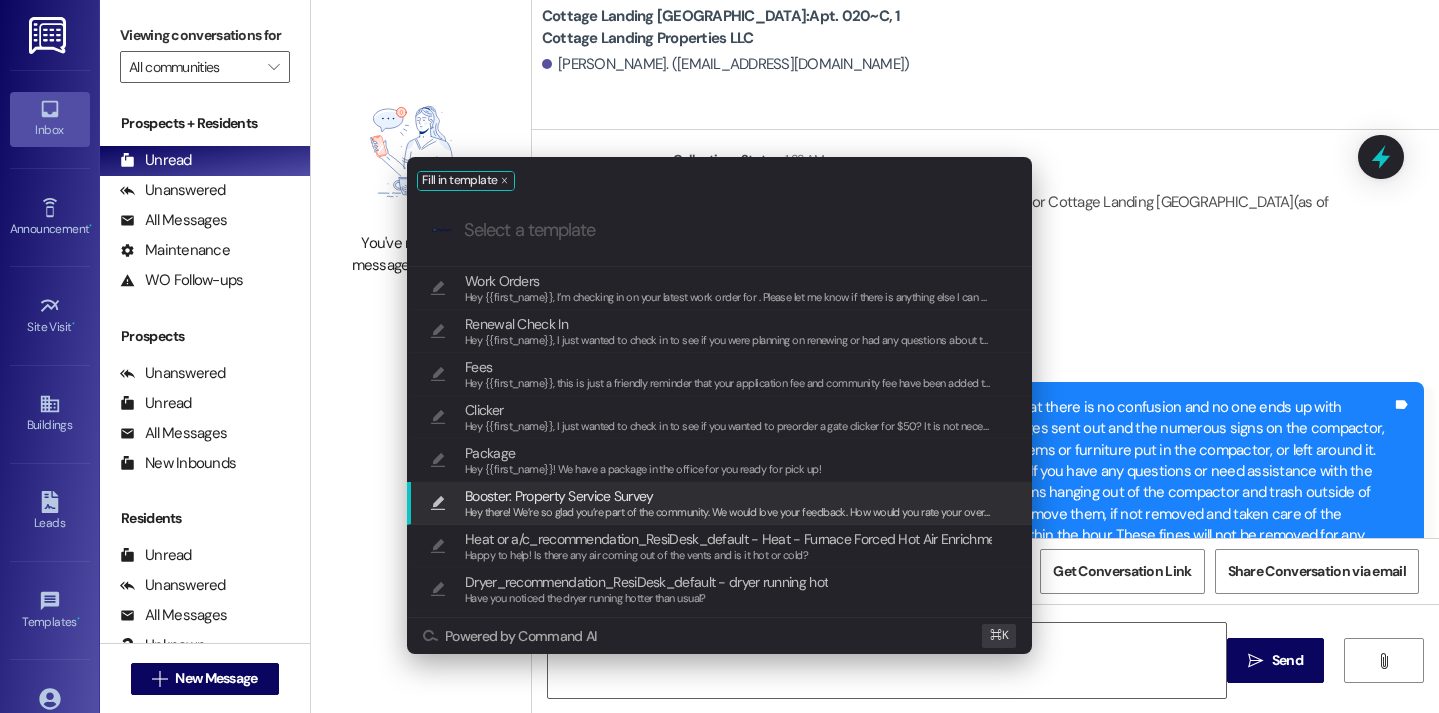 click on "Hey {{first_name}}! We have a package in the office for you ready for pick up!" at bounding box center (643, 469) 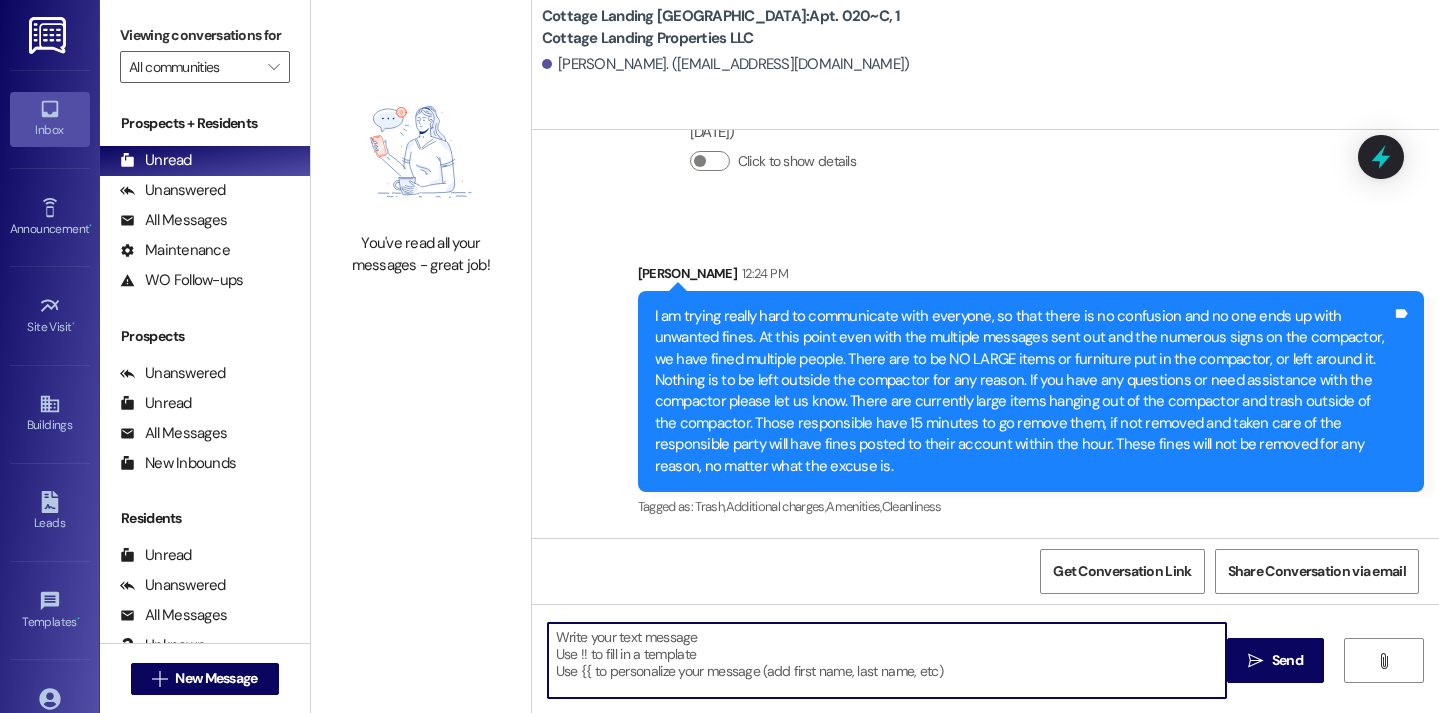 type on "Hey {{first_name}}! We have a package in the office for you ready for pick up!" 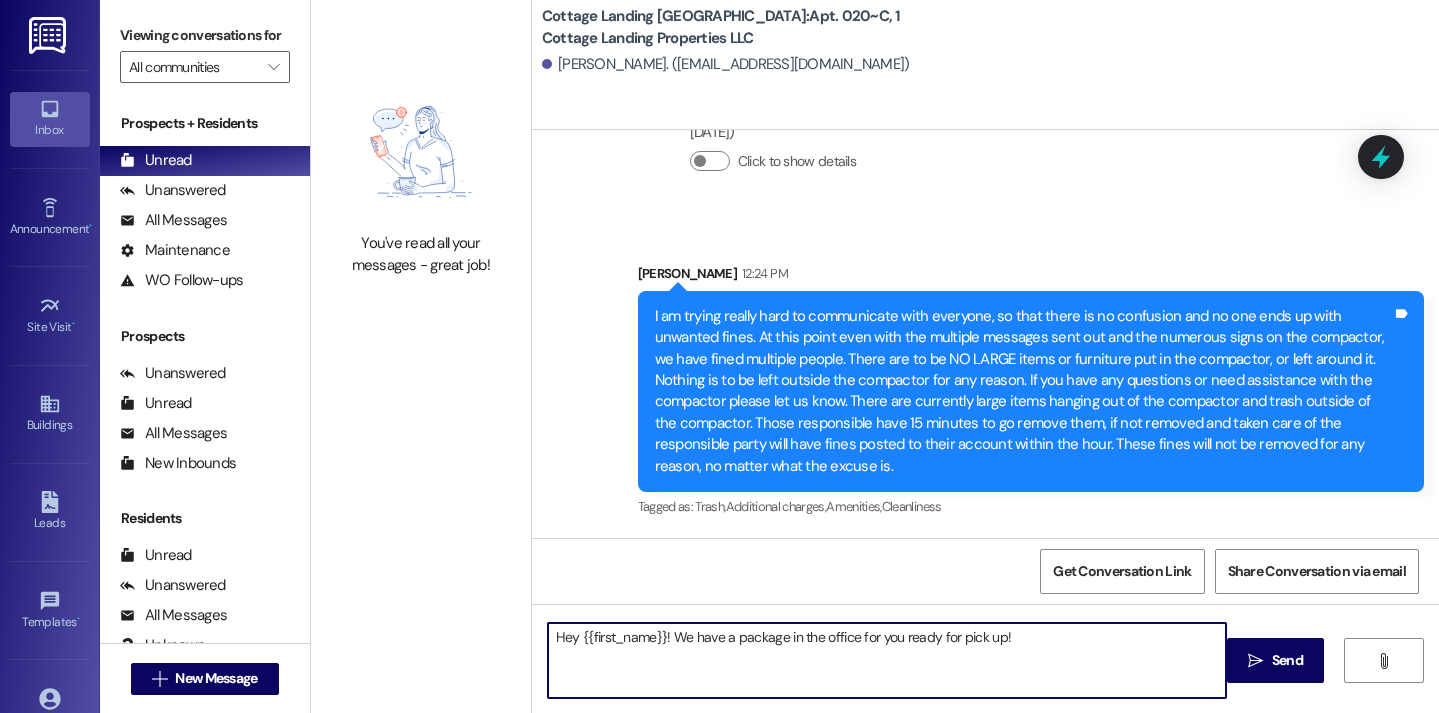 scroll, scrollTop: 63083, scrollLeft: 0, axis: vertical 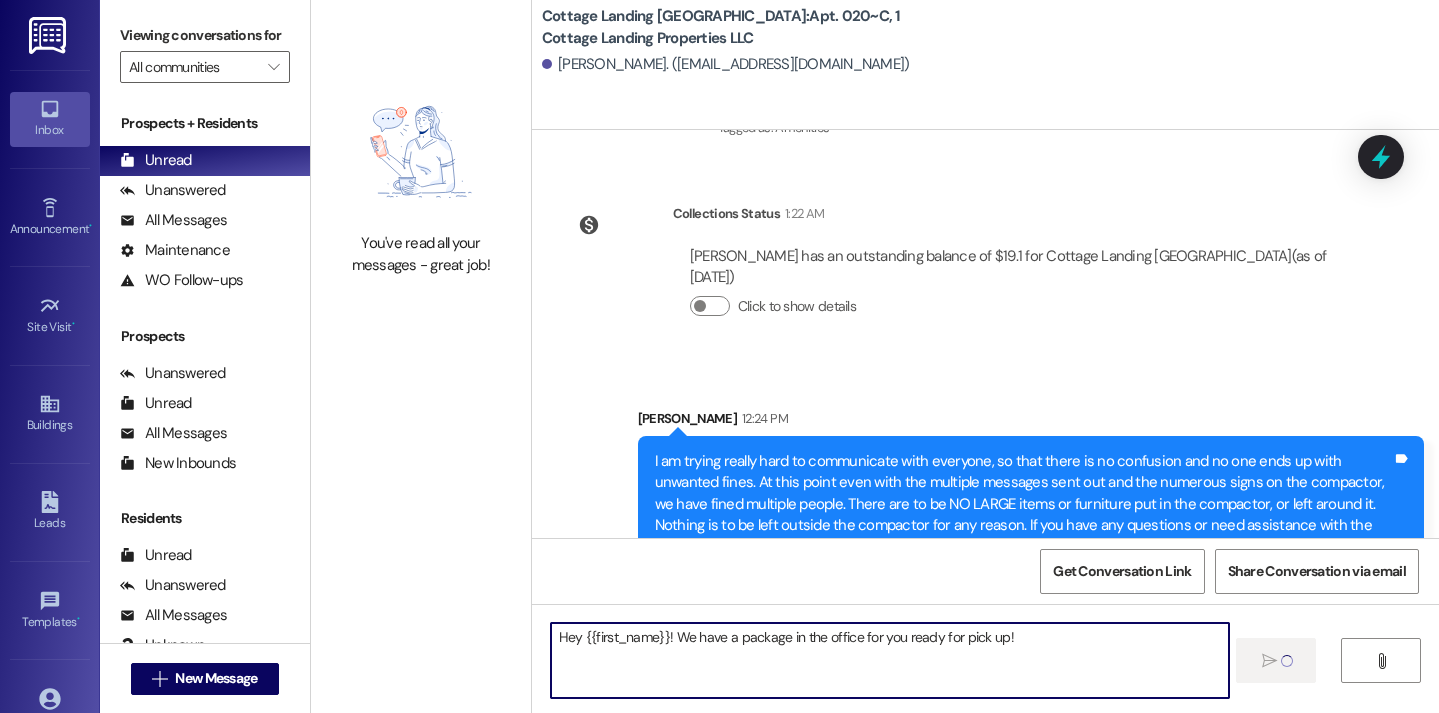 type 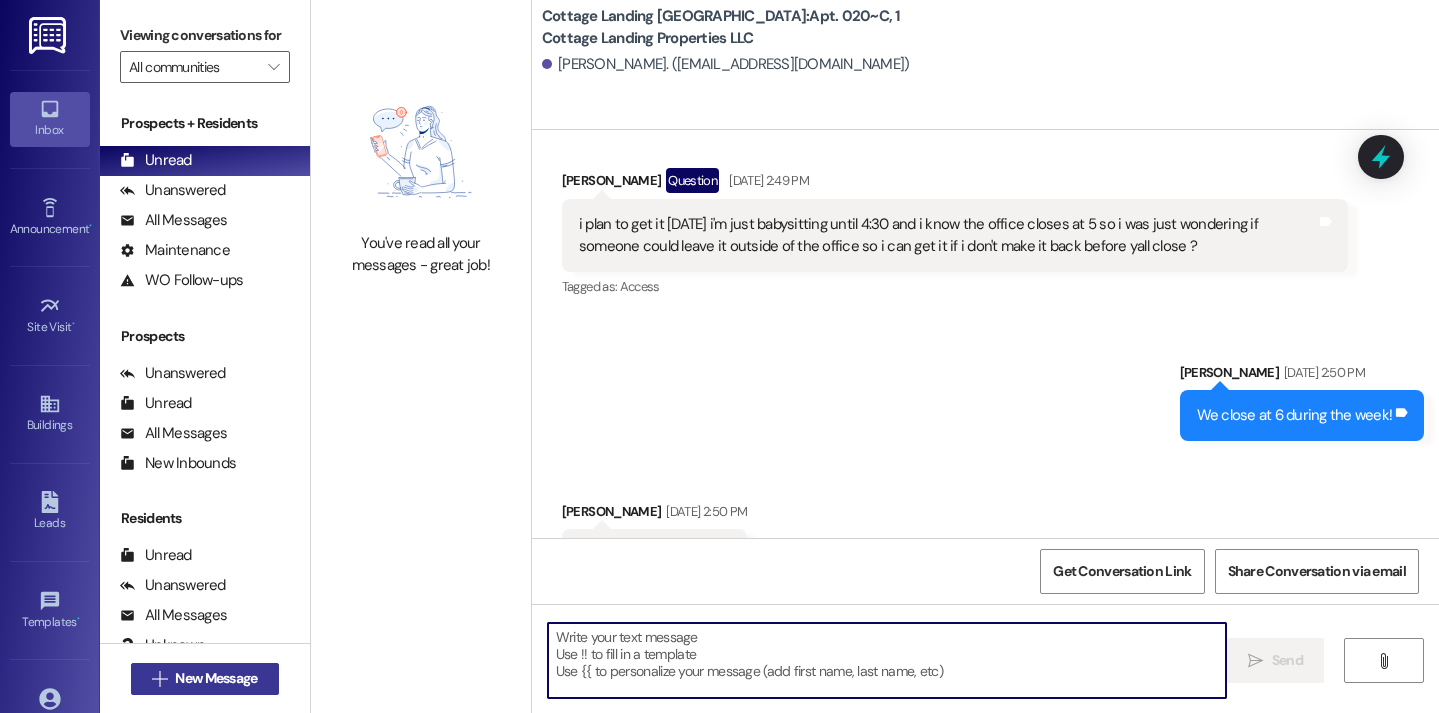 scroll, scrollTop: 61607, scrollLeft: 0, axis: vertical 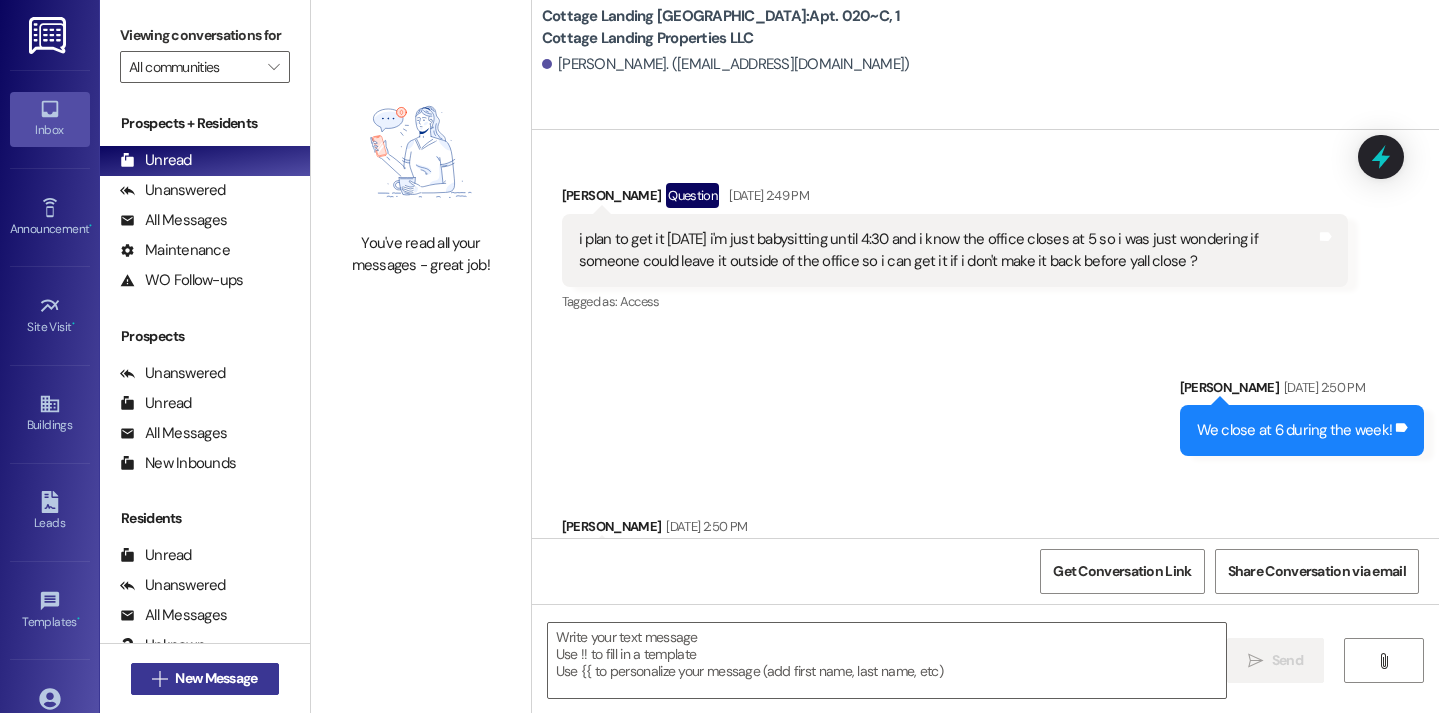 click on "New Message" at bounding box center [216, 678] 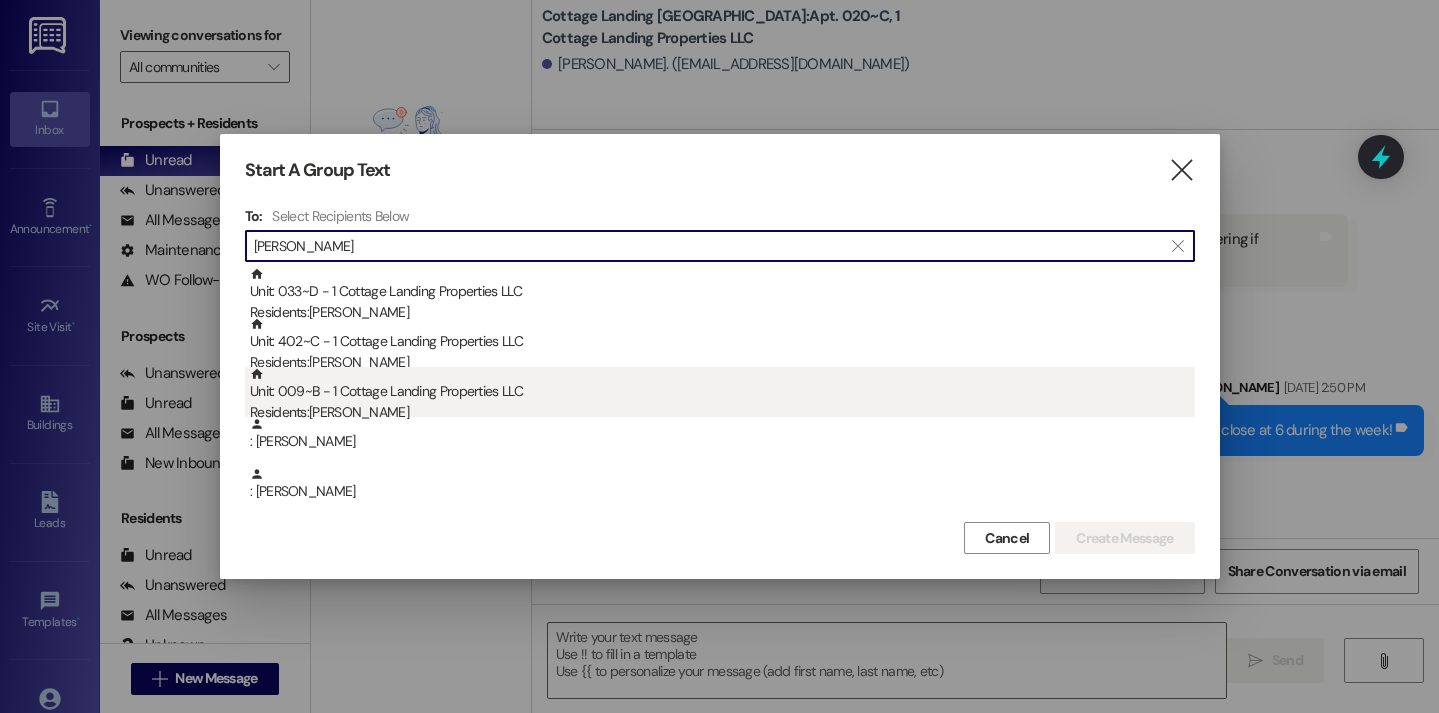 type on "wright" 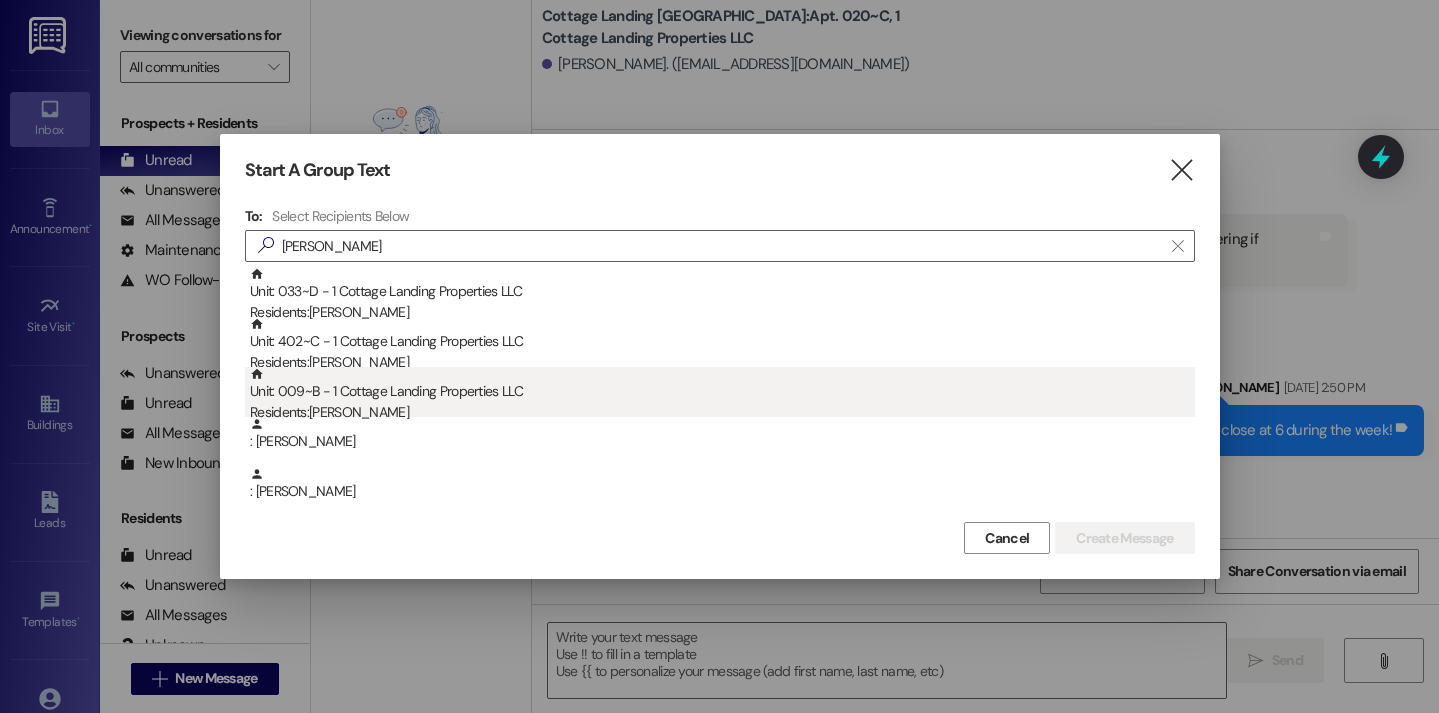 drag, startPoint x: 423, startPoint y: 390, endPoint x: 433, endPoint y: 391, distance: 10.049875 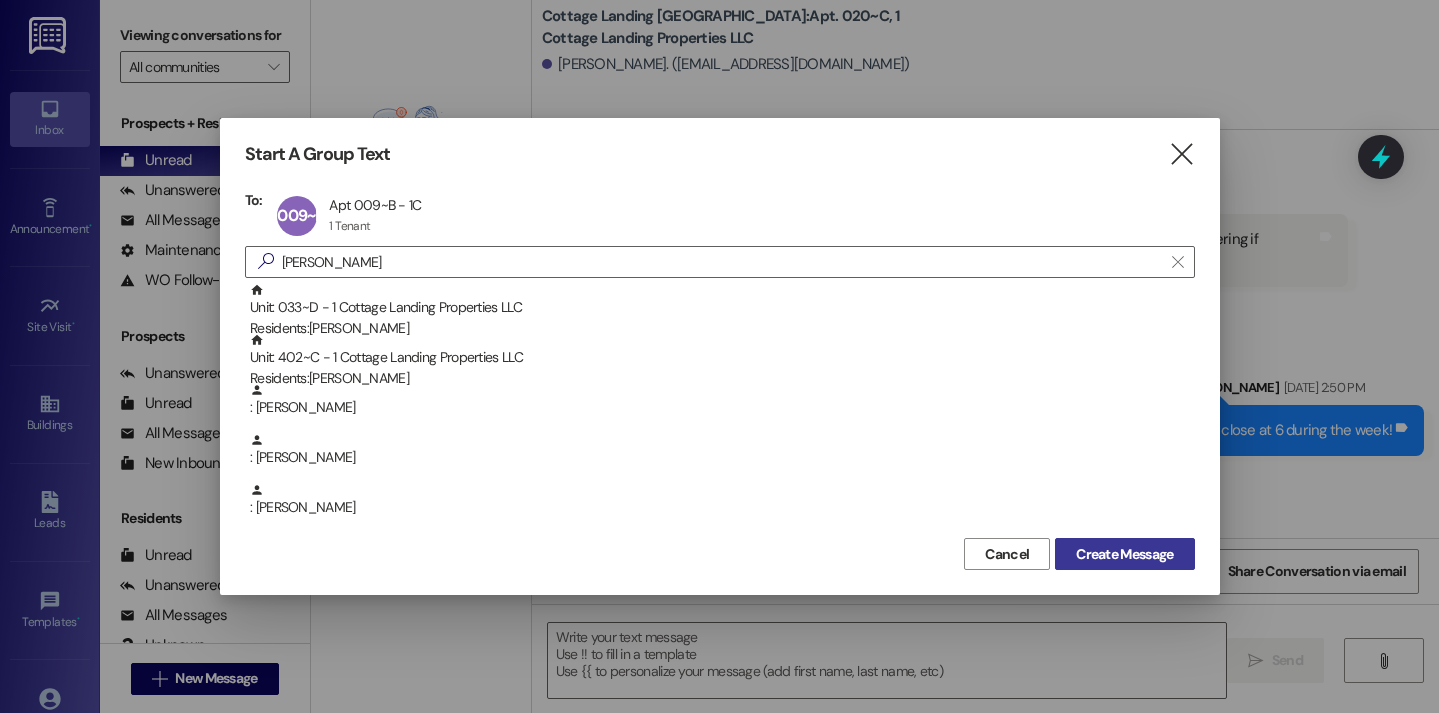 click on "Create Message" at bounding box center (1124, 554) 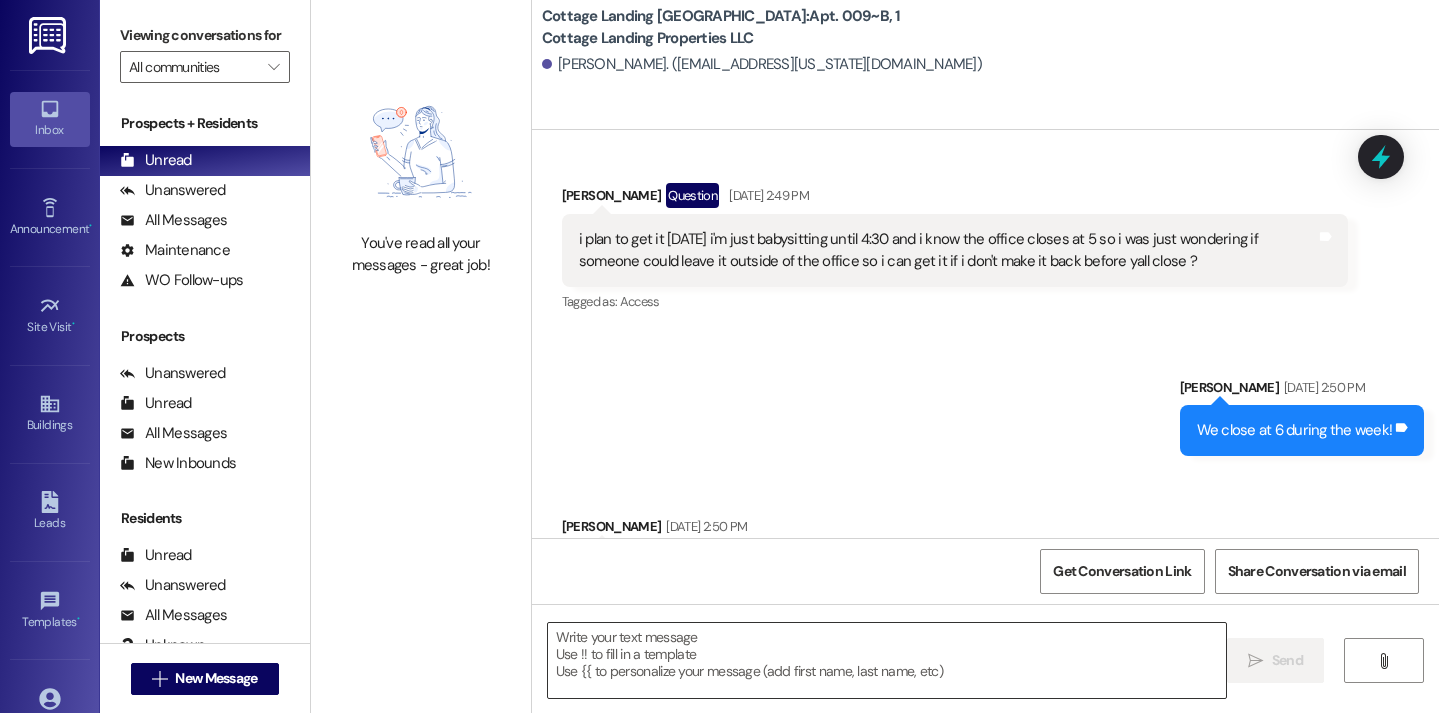 click at bounding box center [887, 660] 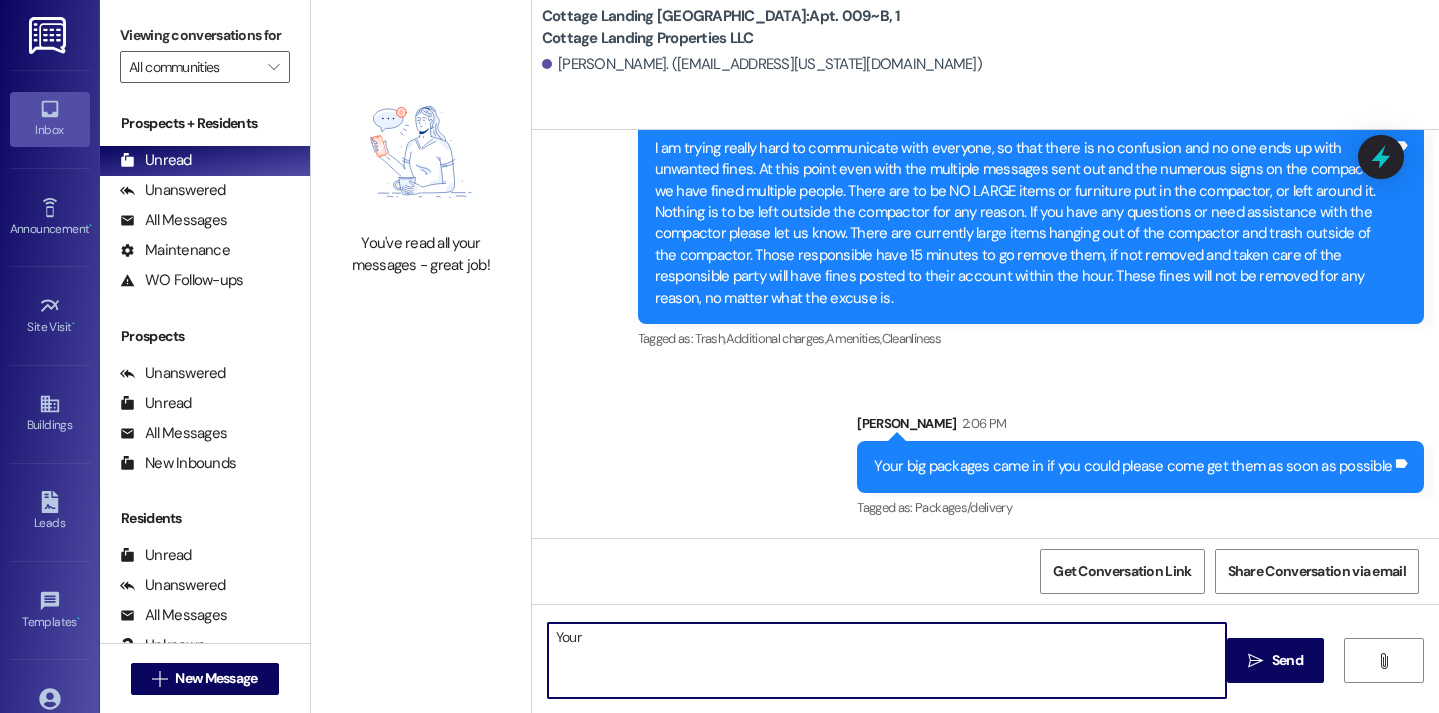 scroll, scrollTop: 38930, scrollLeft: 0, axis: vertical 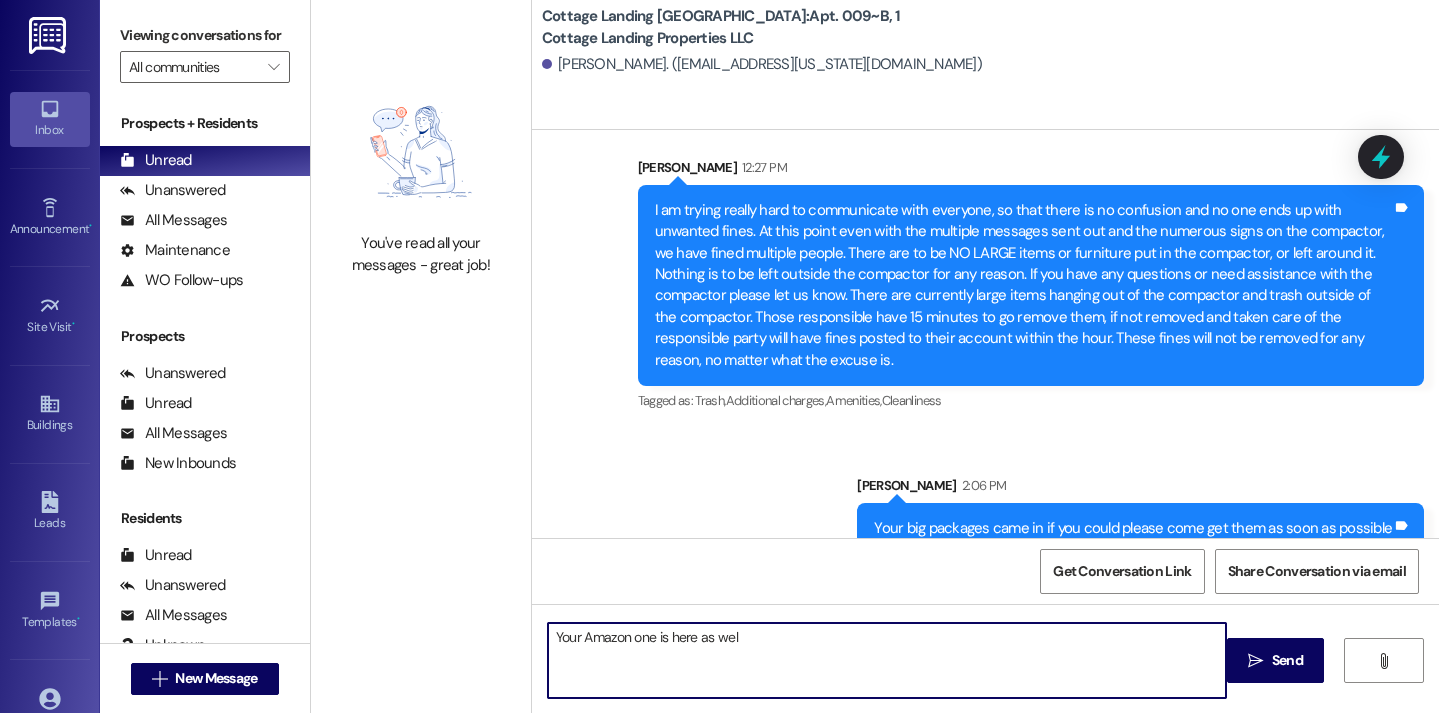 type on "Your Amazon one is here as well" 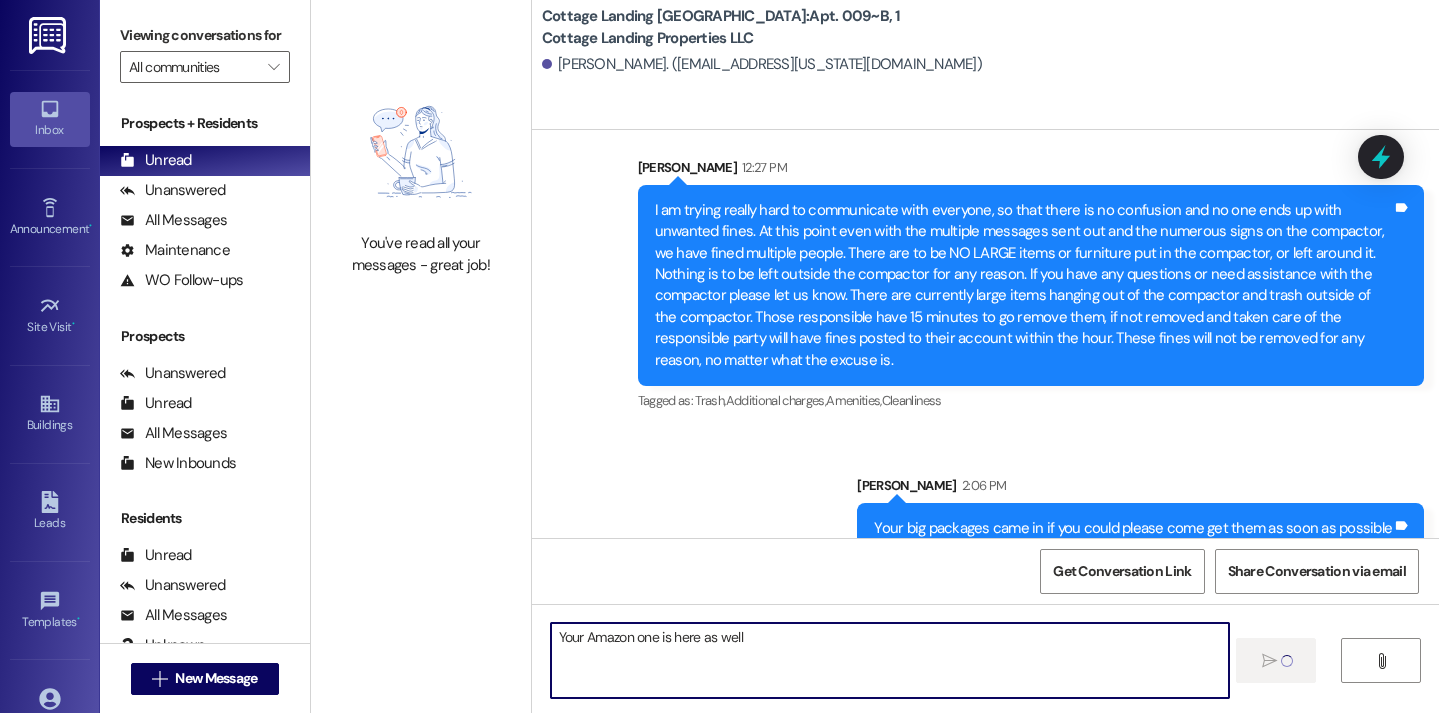 type 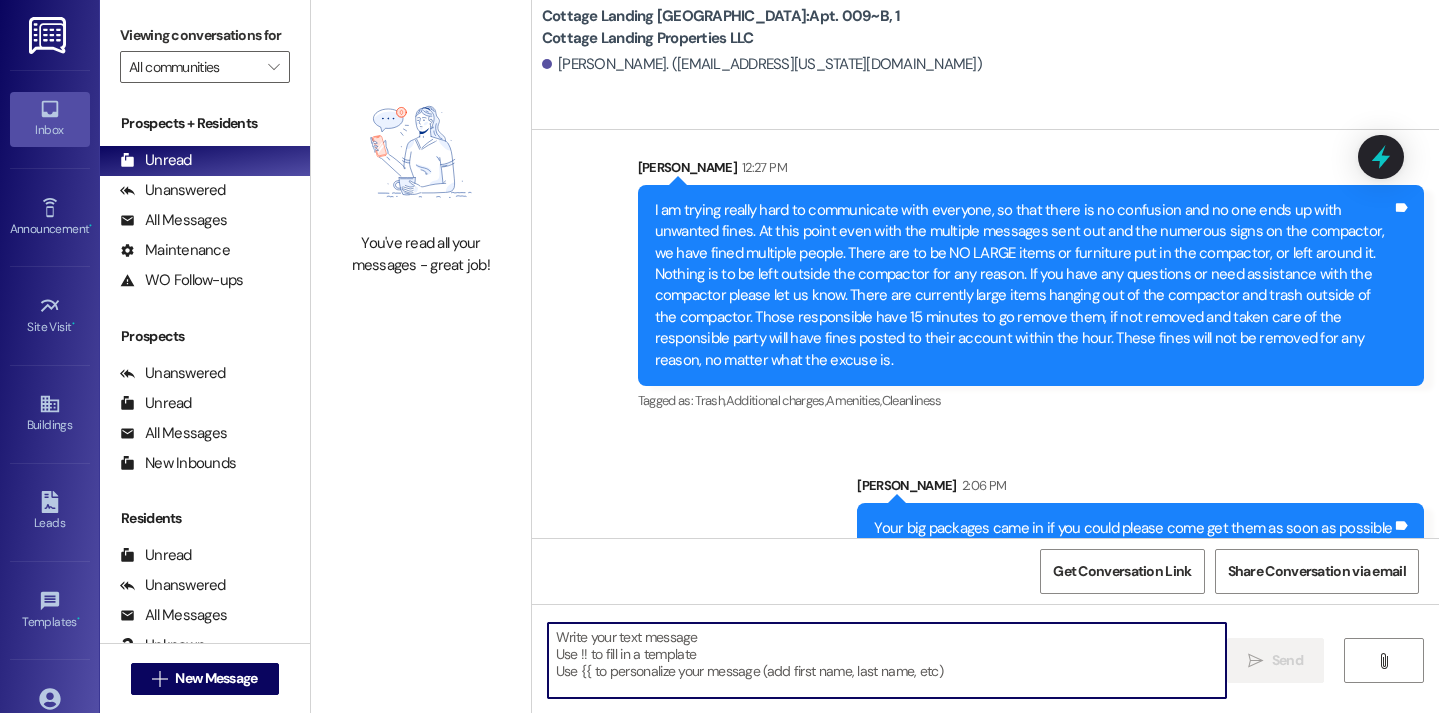 scroll, scrollTop: 39069, scrollLeft: 0, axis: vertical 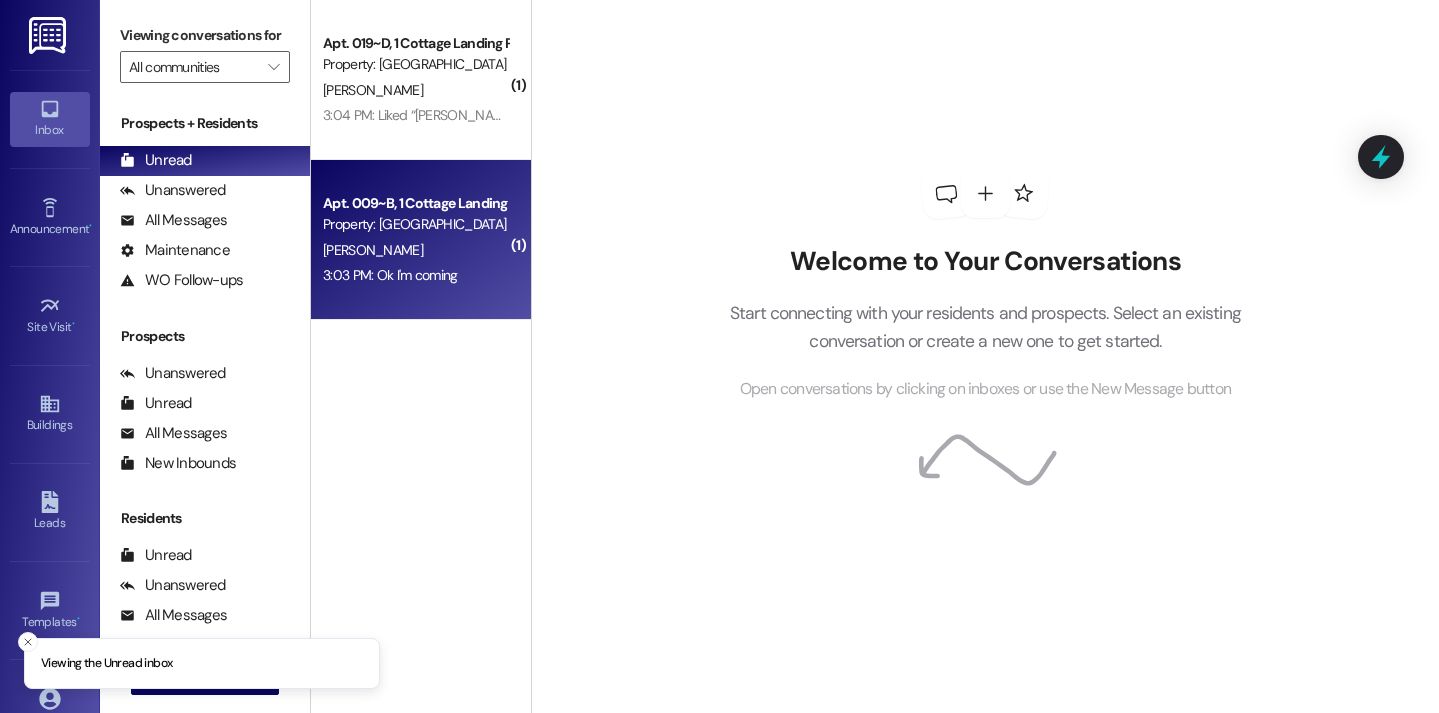 click on "3:03 PM: Ok I'm coming  3:03 PM: Ok I'm coming" at bounding box center [415, 275] 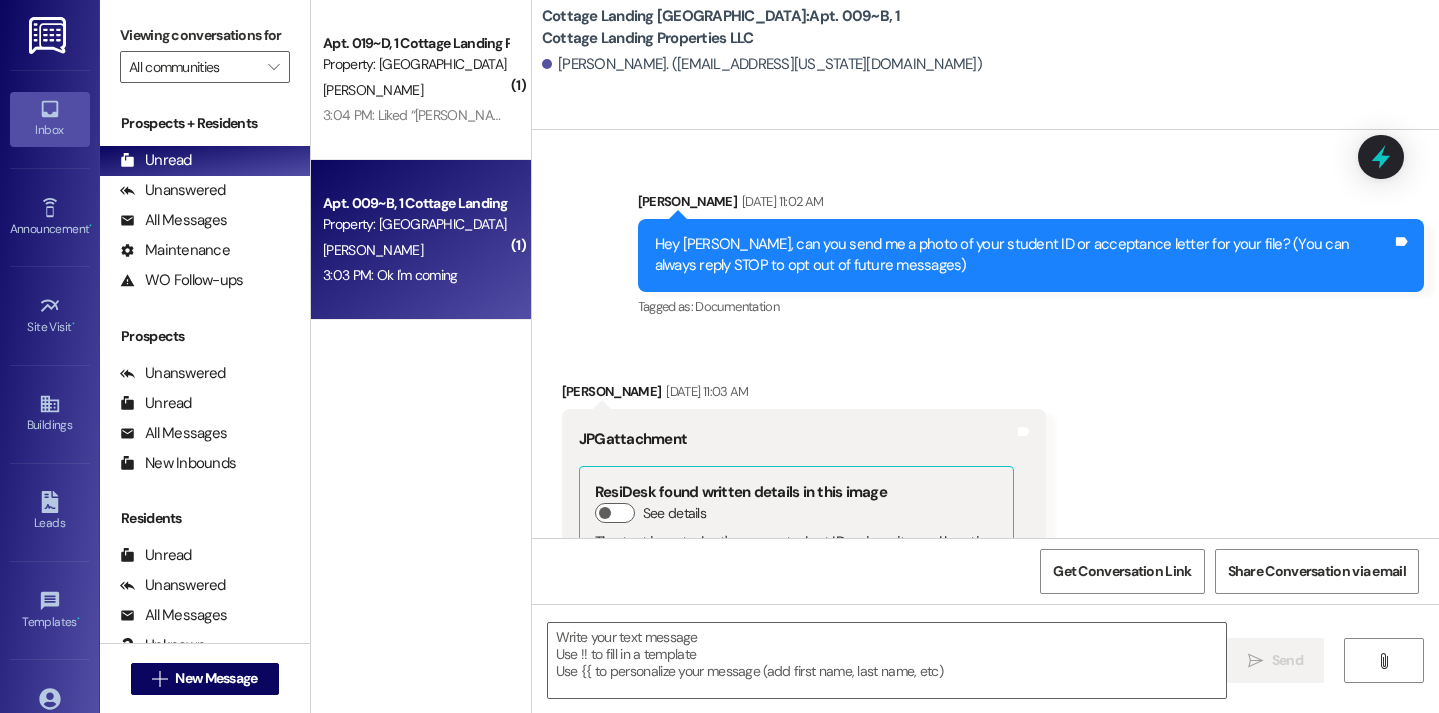 scroll, scrollTop: 39238, scrollLeft: 0, axis: vertical 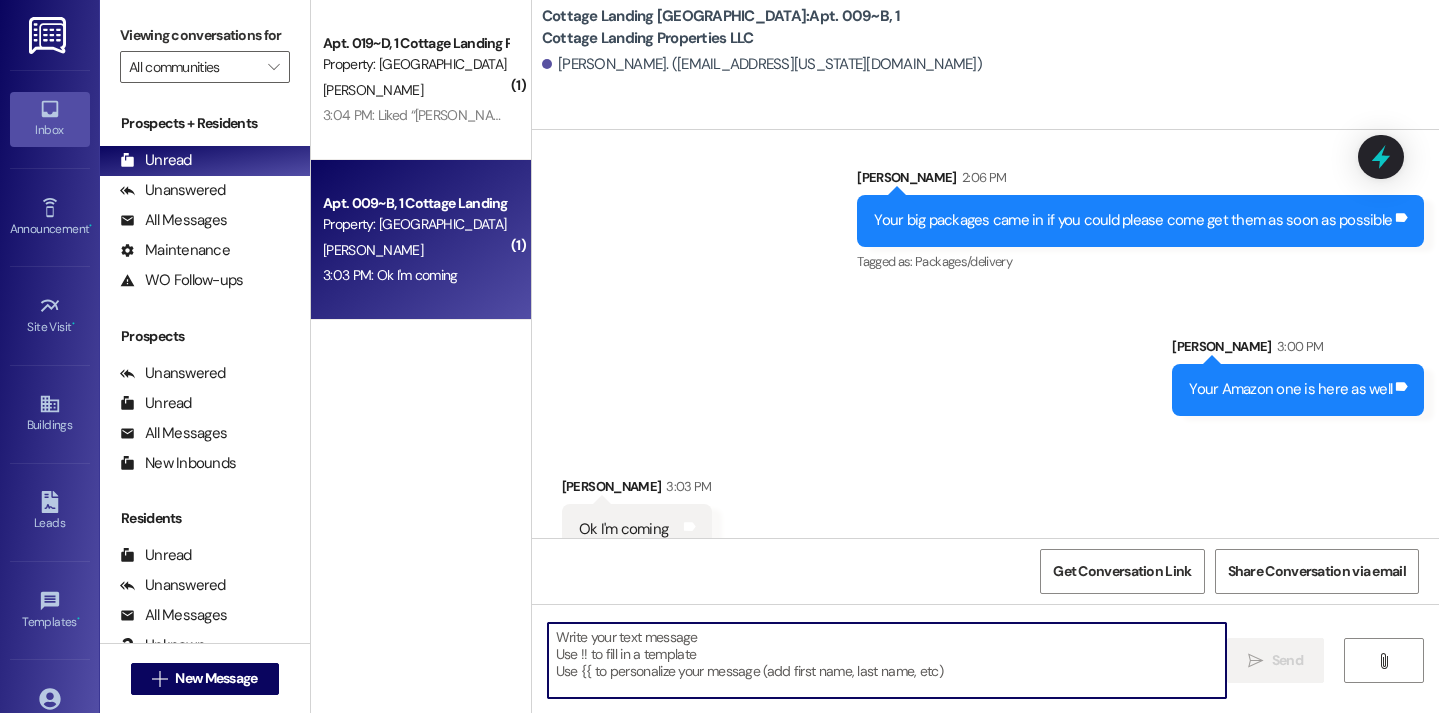click at bounding box center [887, 660] 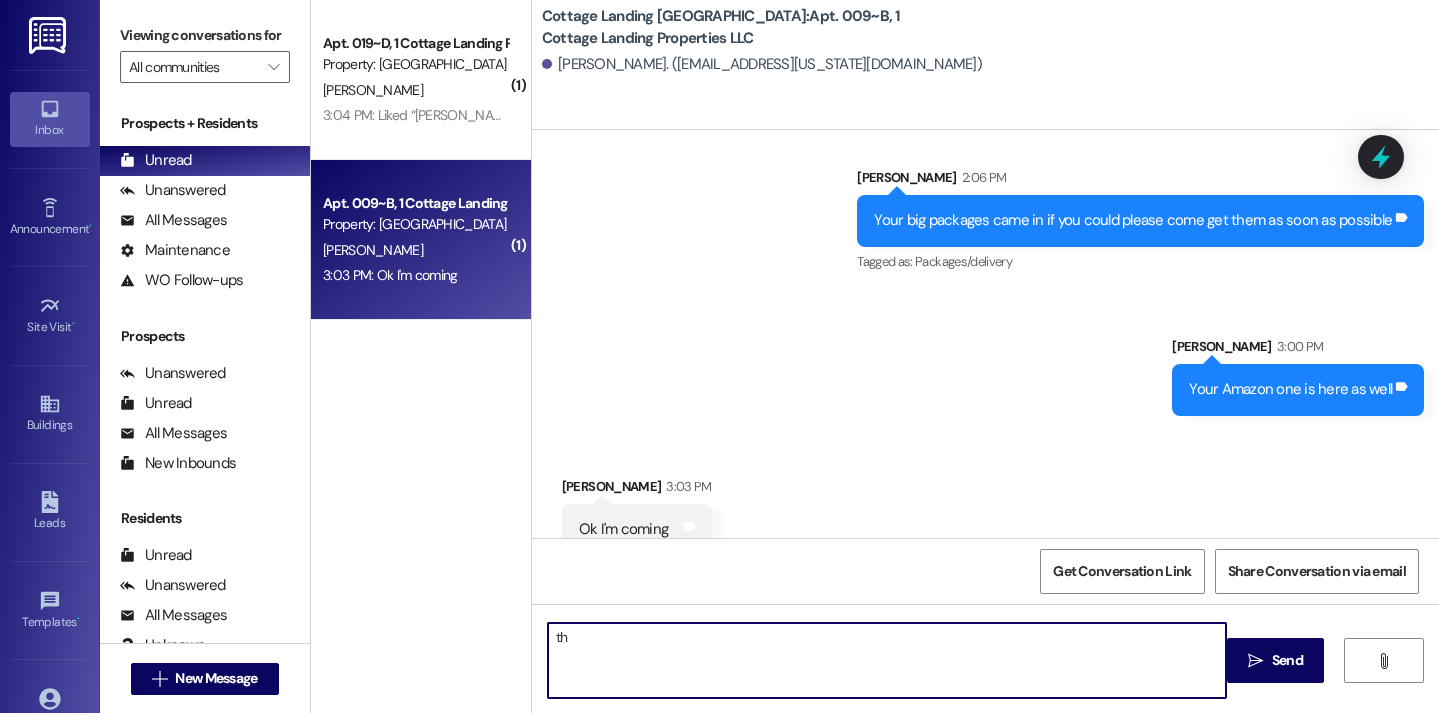 type on "t" 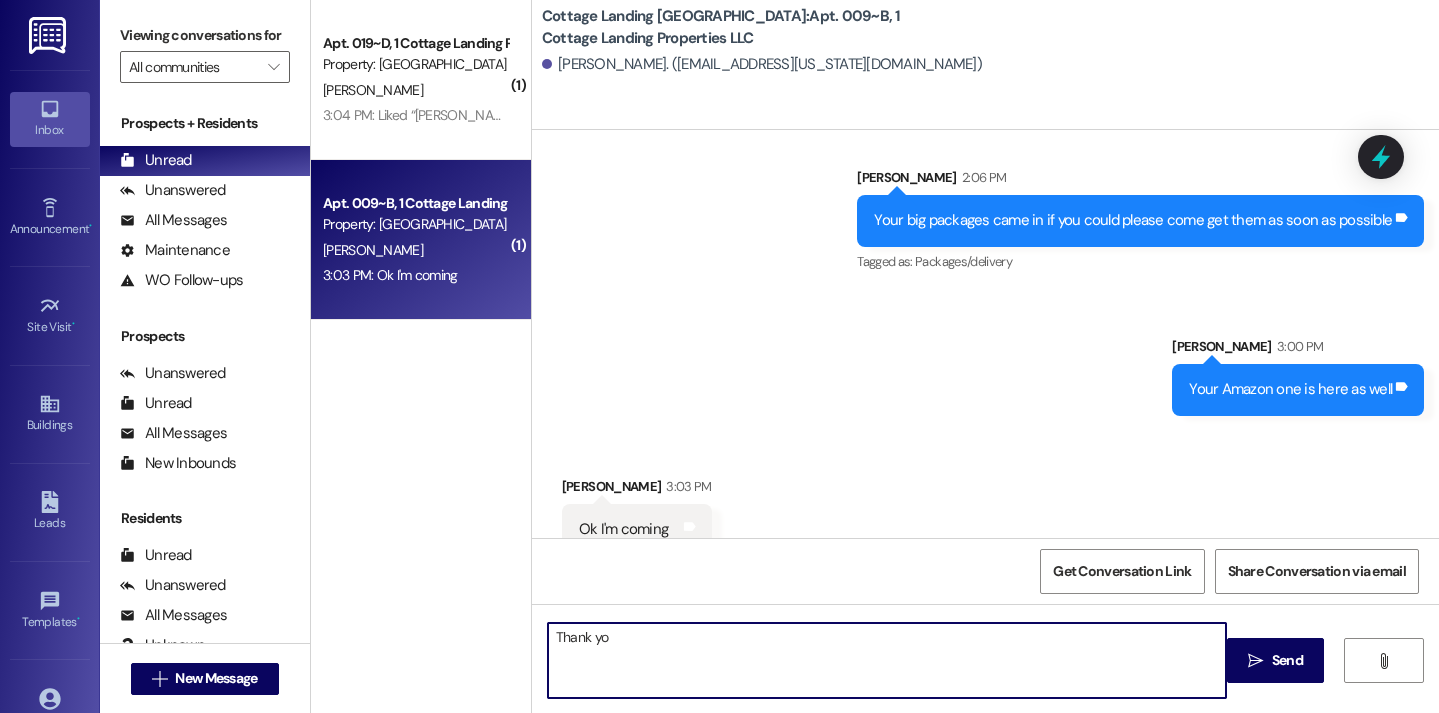 type on "Thank you" 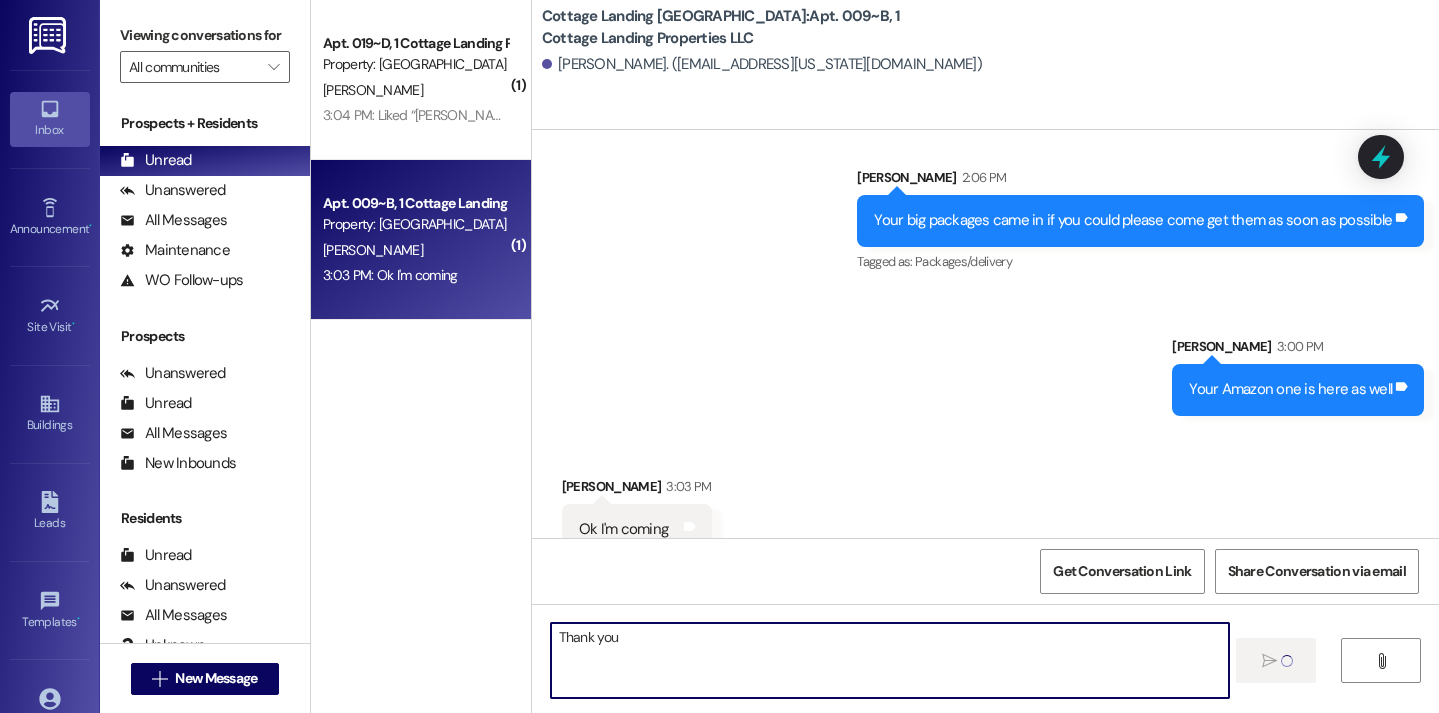 type 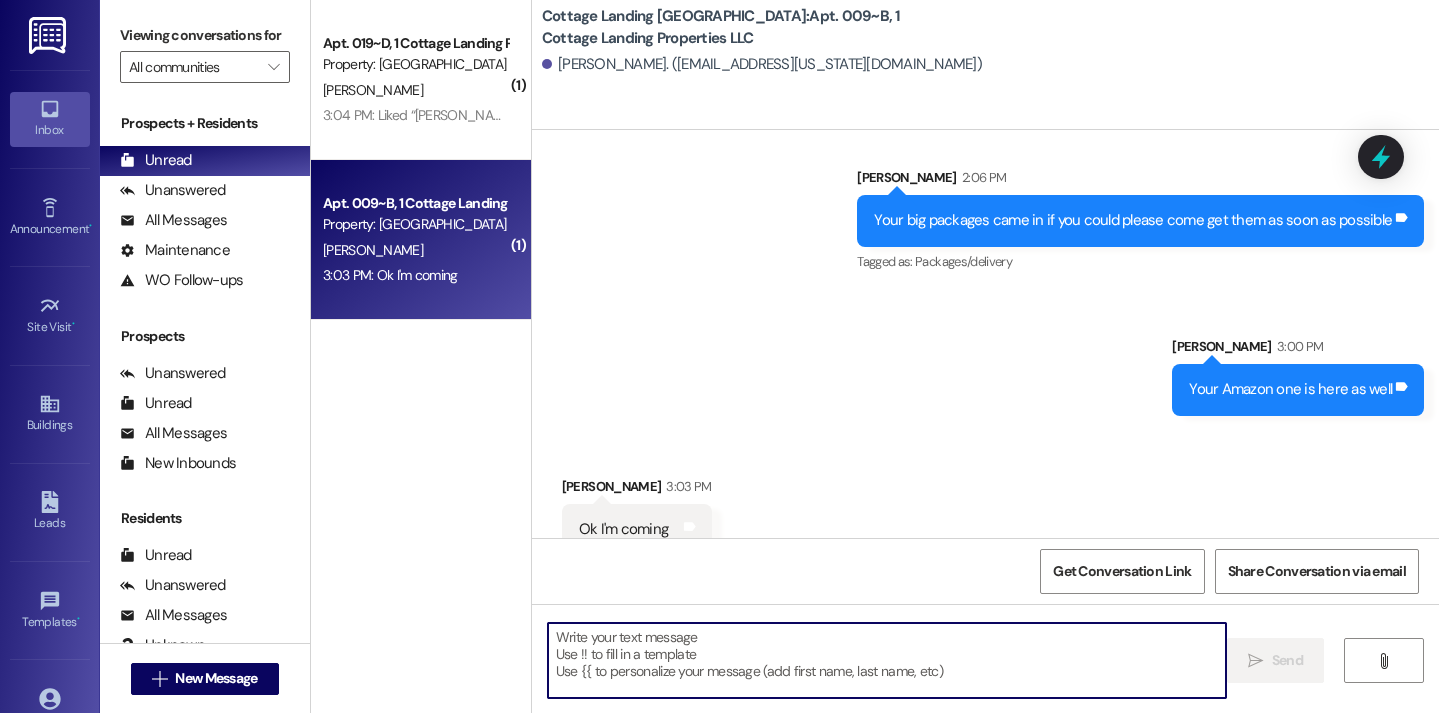 scroll, scrollTop: 39237, scrollLeft: 0, axis: vertical 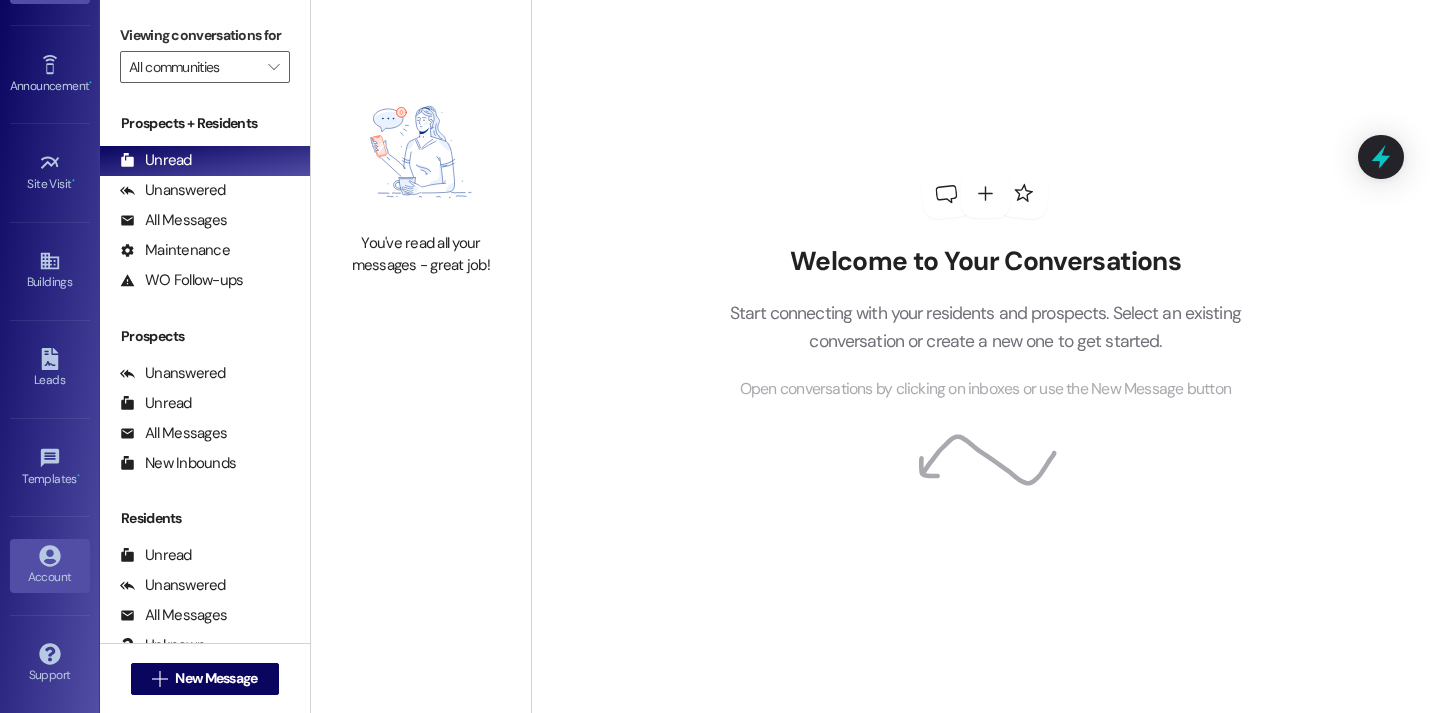 click on "Account" at bounding box center (50, 566) 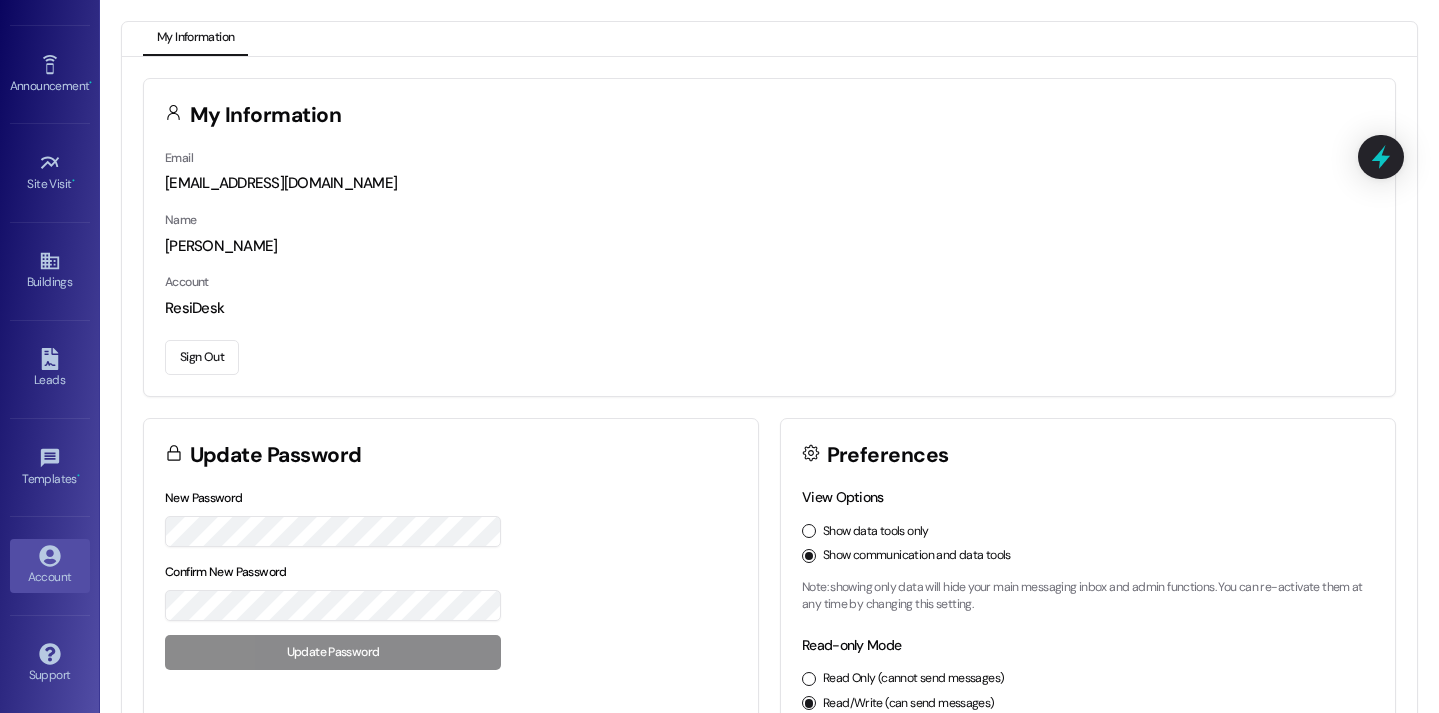 click on "Sign Out" at bounding box center (202, 357) 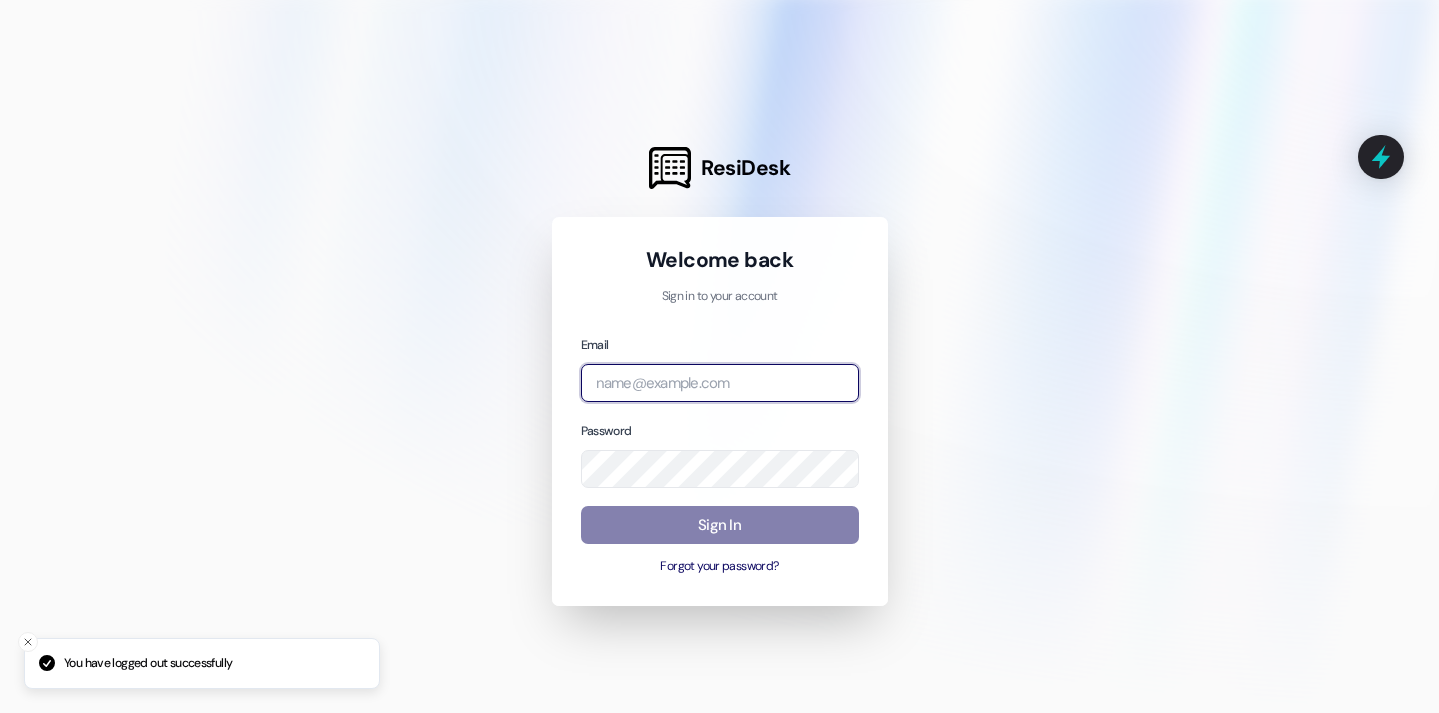 type on "annaj@imsdevelopment.net" 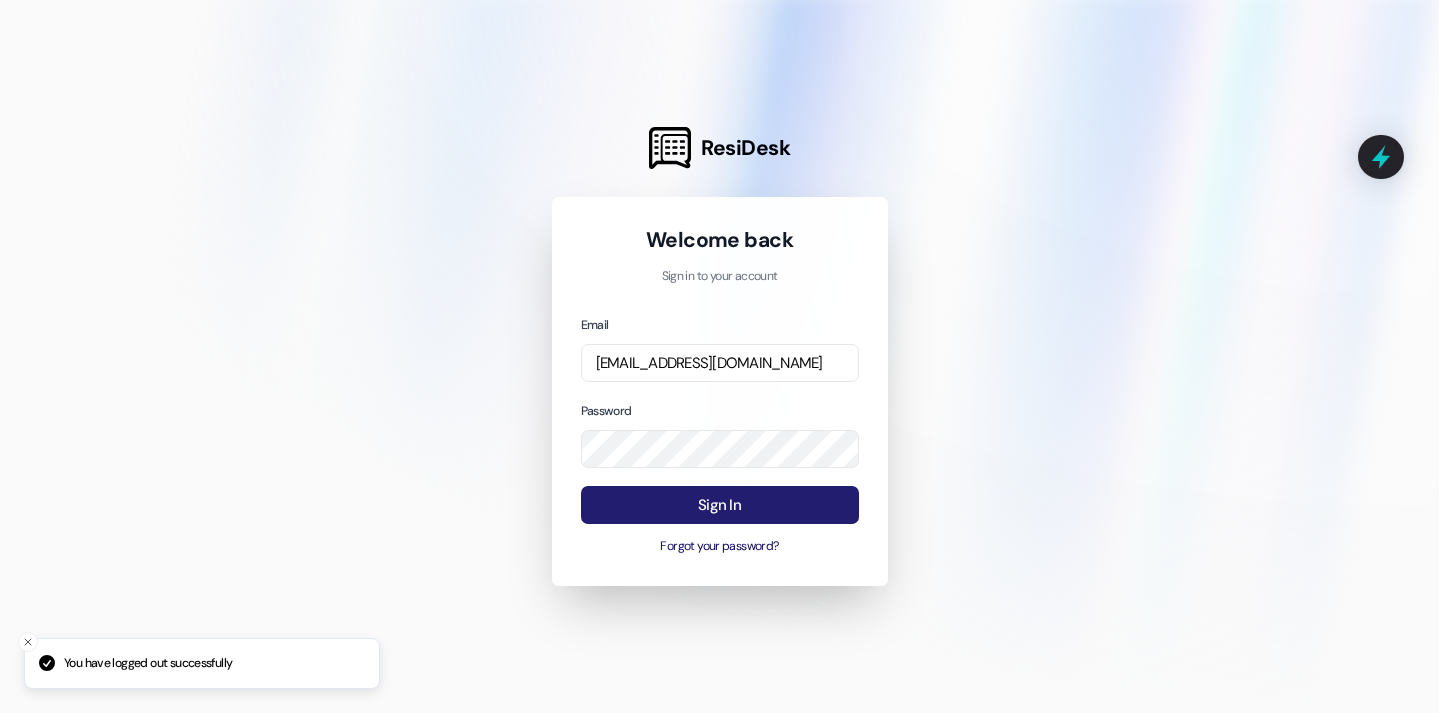 click on "Sign In" at bounding box center [720, 505] 